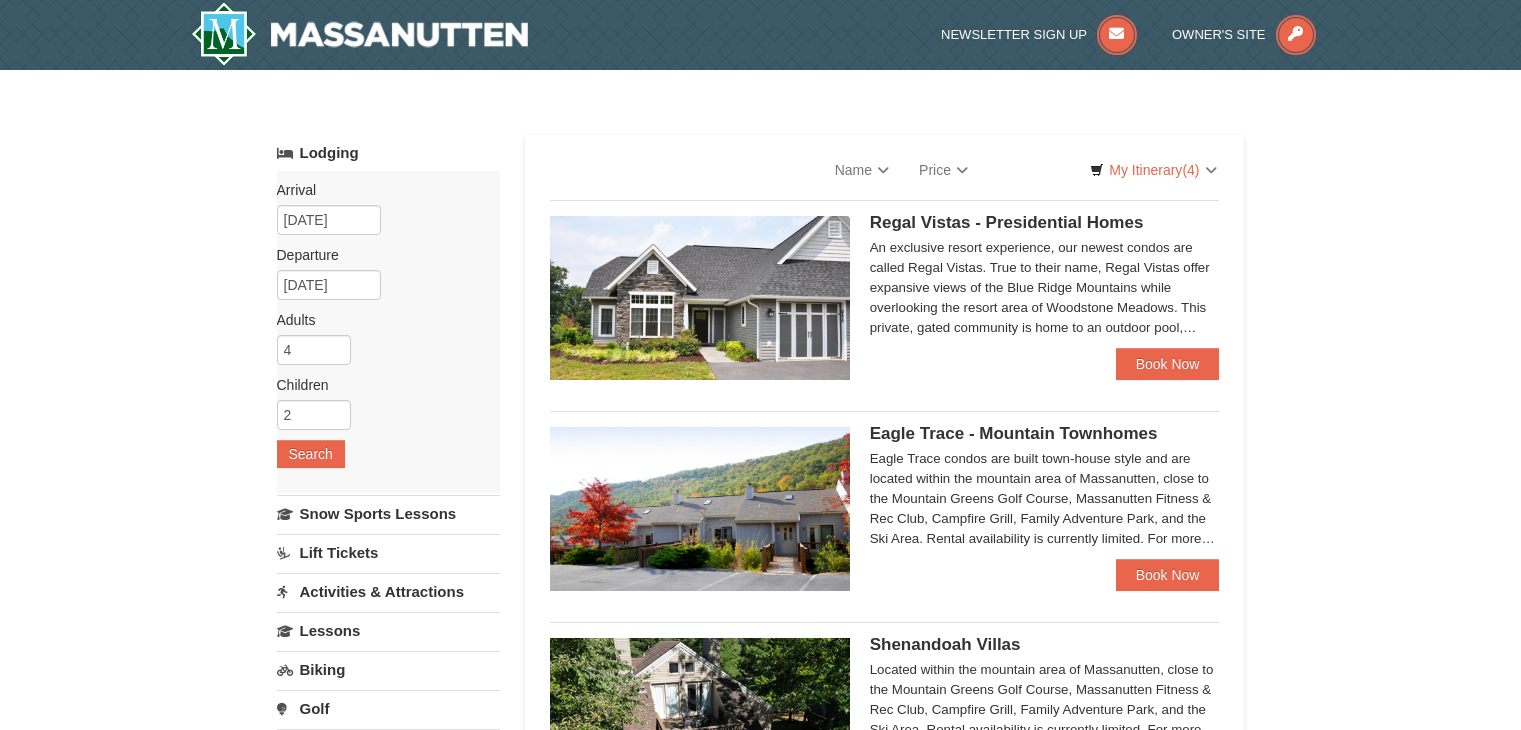 scroll, scrollTop: 0, scrollLeft: 0, axis: both 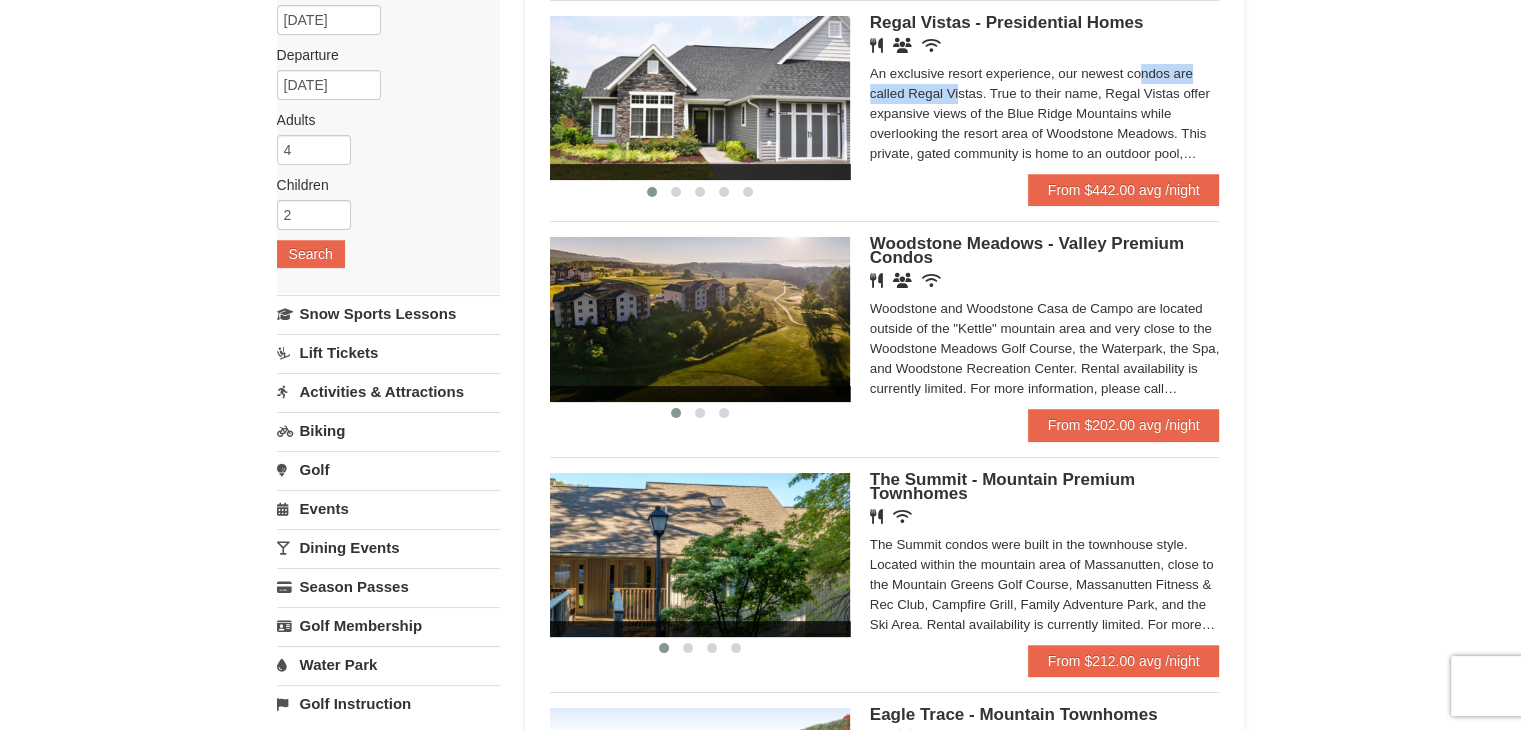 drag, startPoint x: 984, startPoint y: 71, endPoint x: 1132, endPoint y: 73, distance: 148.01352 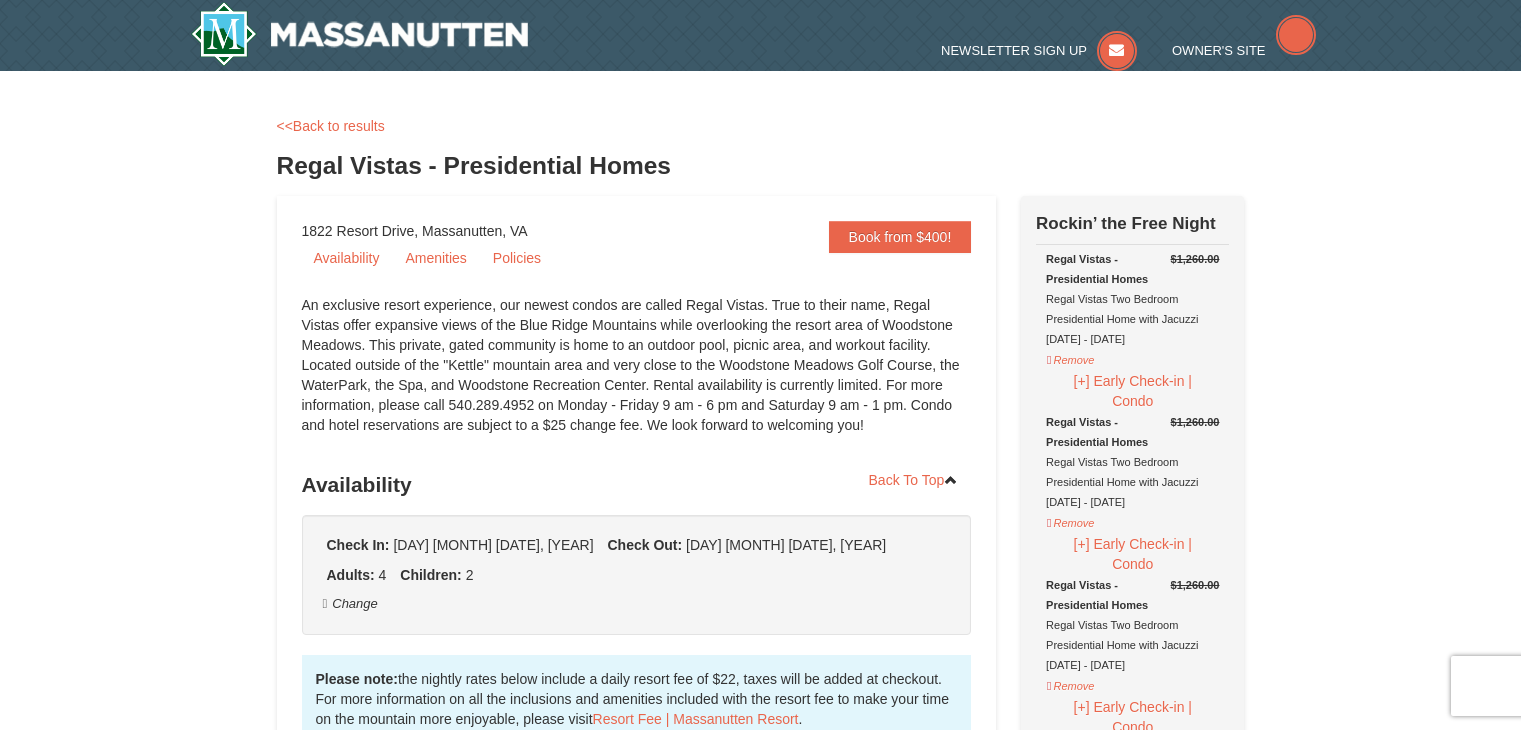 scroll, scrollTop: 0, scrollLeft: 0, axis: both 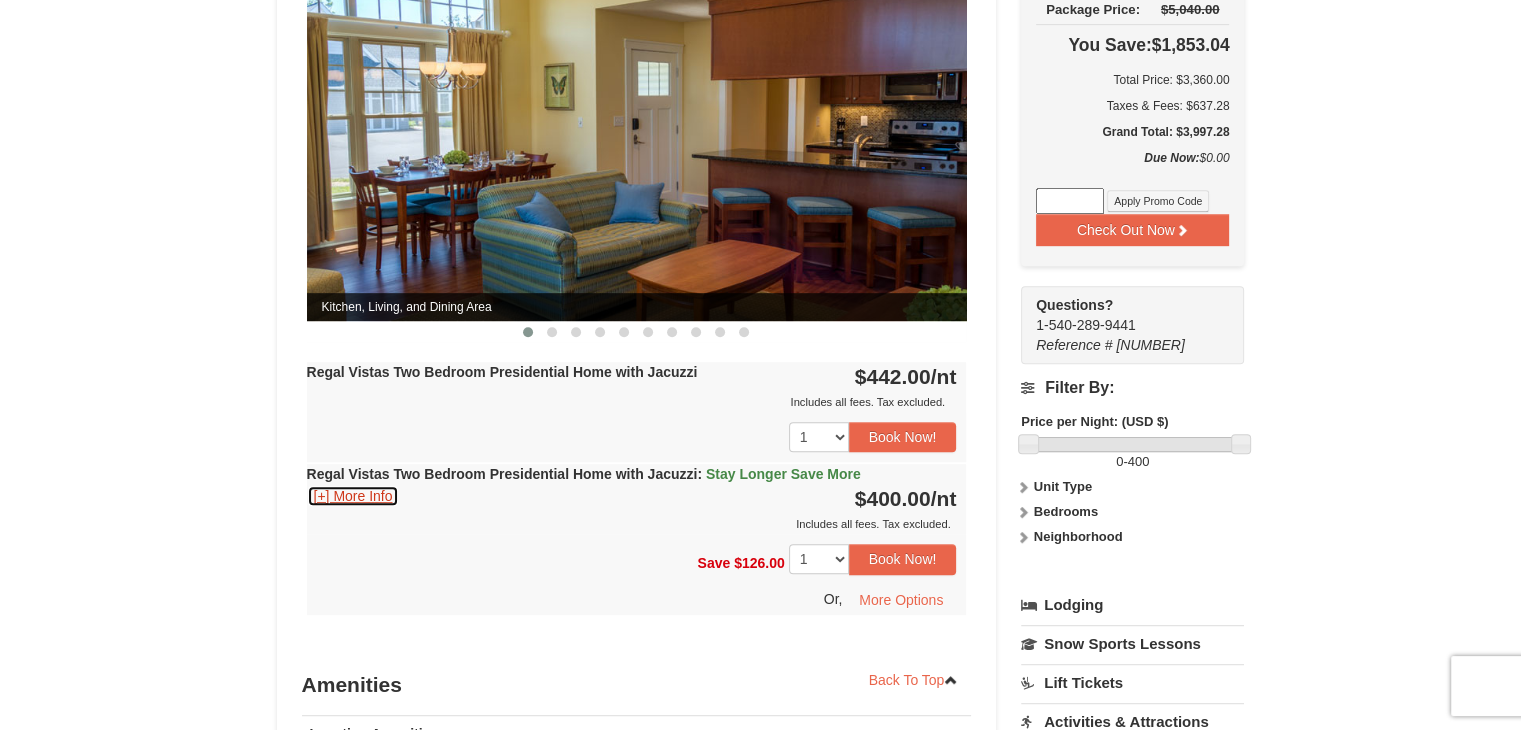 click on "[+] More Info" at bounding box center (353, 496) 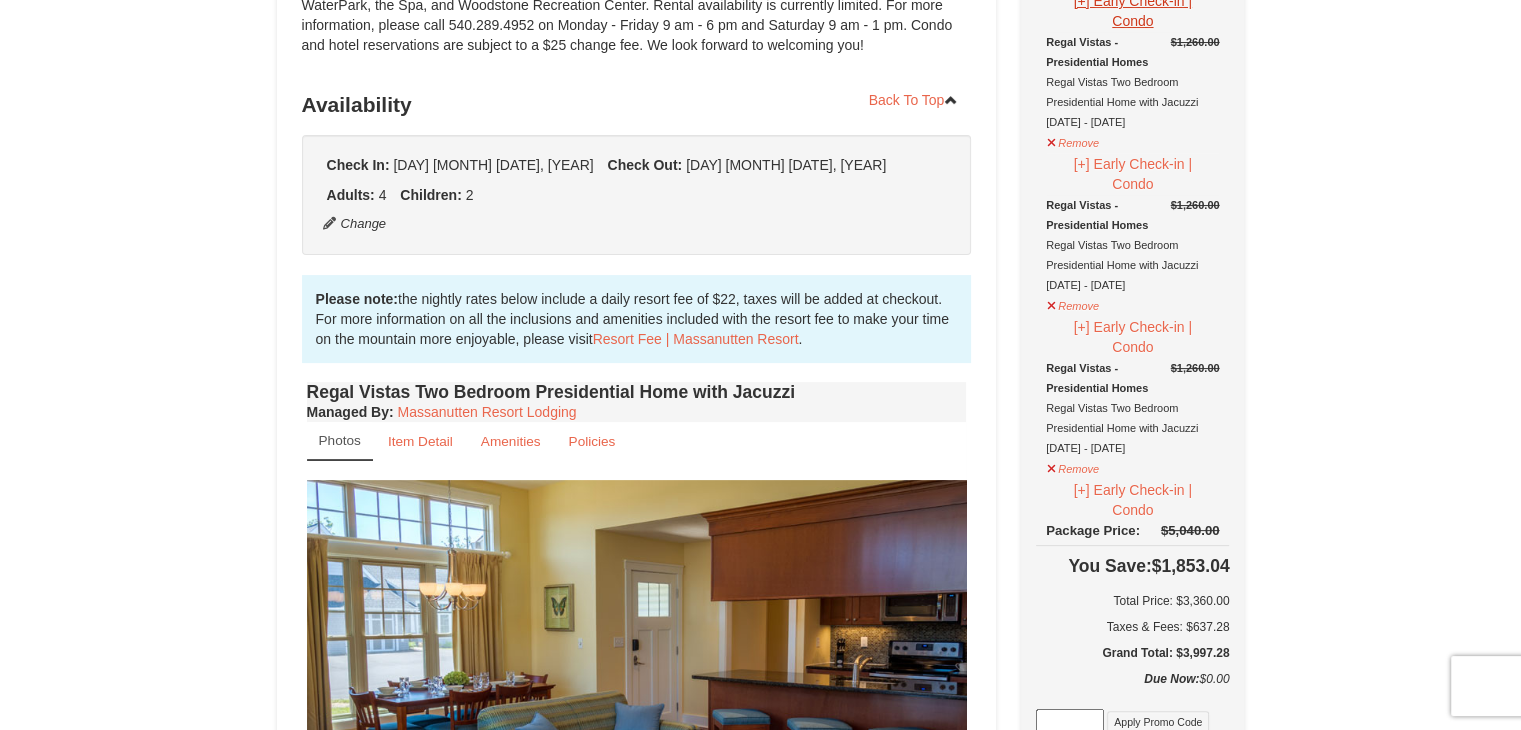 scroll, scrollTop: 400, scrollLeft: 0, axis: vertical 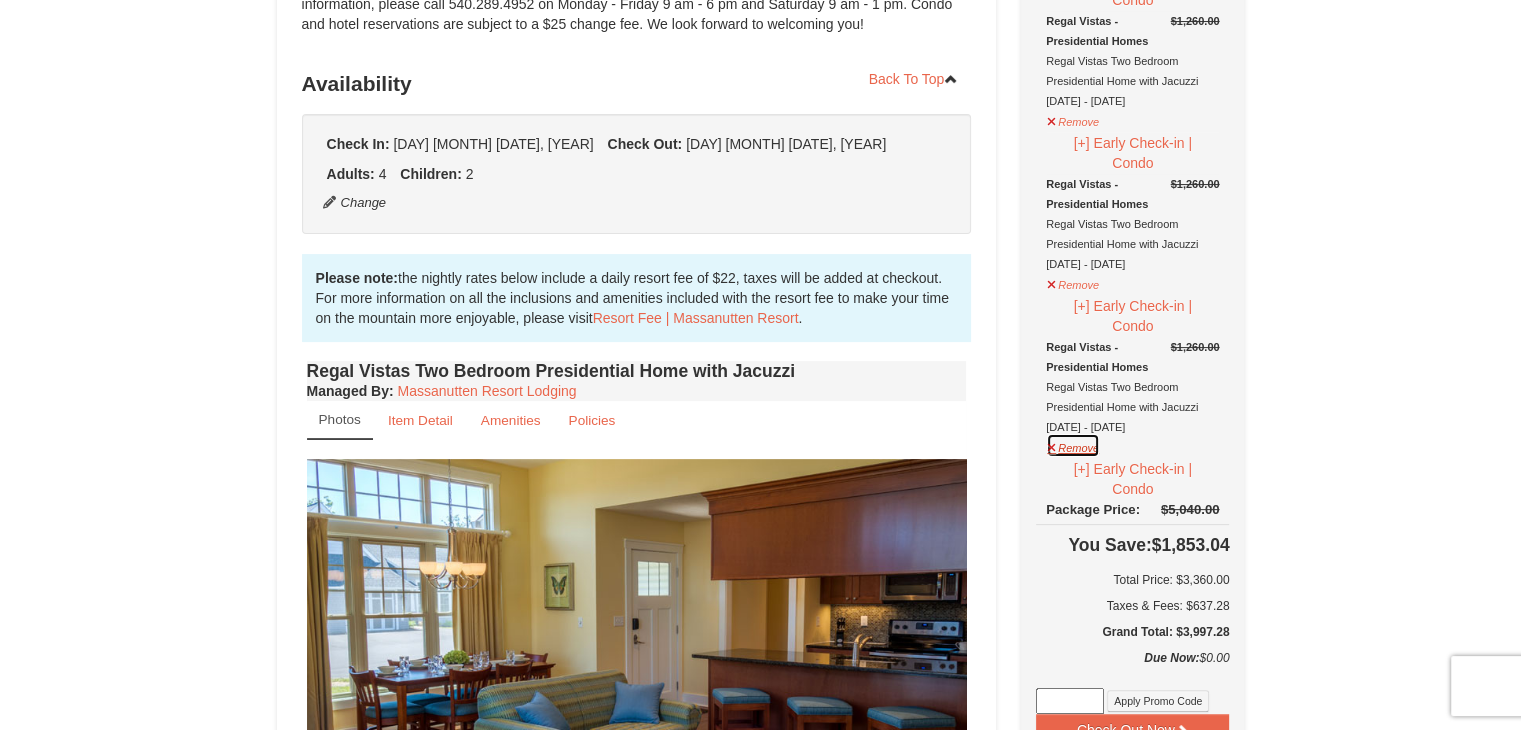 click on "Remove" at bounding box center [1073, 445] 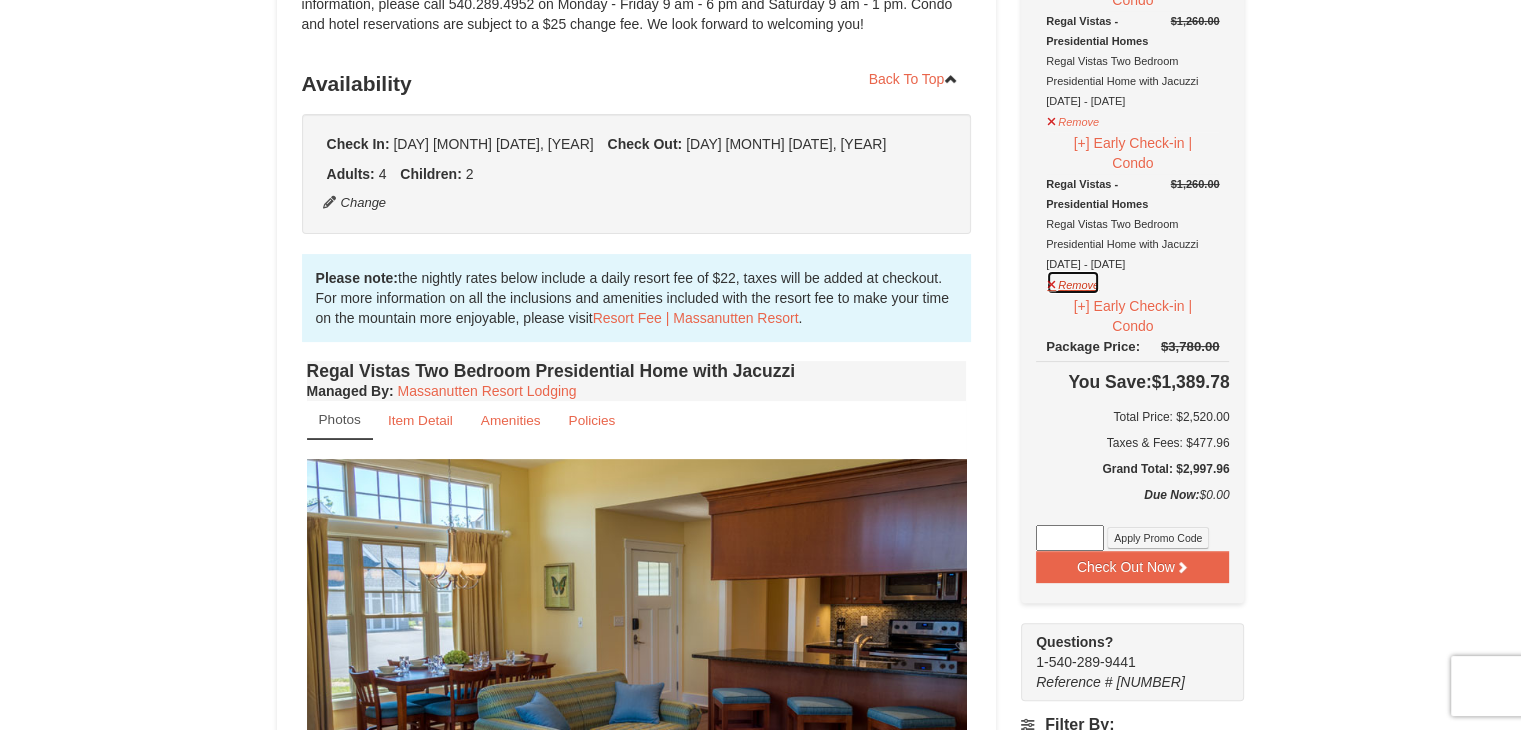 click on "Remove" at bounding box center [1073, 282] 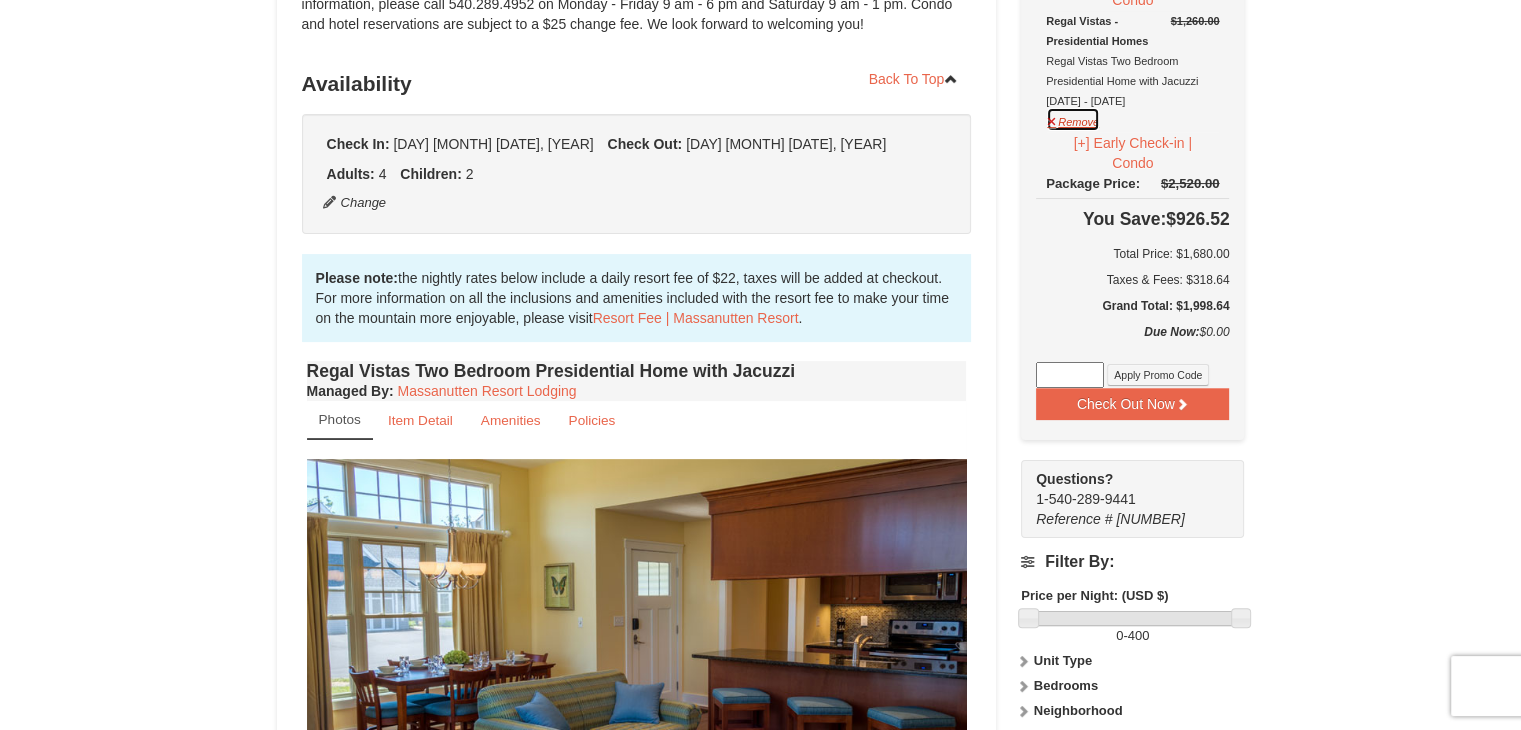 click on "Remove" at bounding box center (1073, 119) 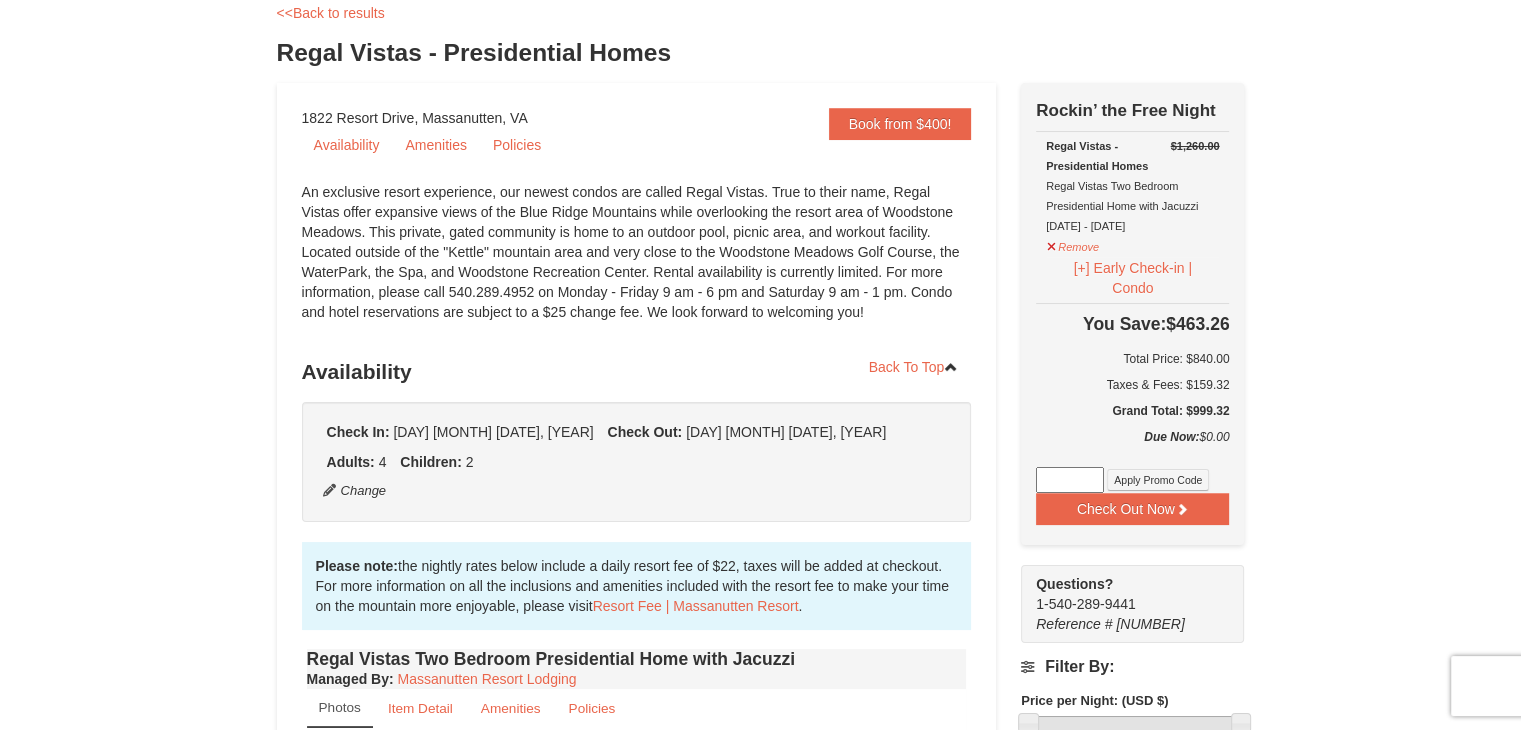 scroll, scrollTop: 100, scrollLeft: 0, axis: vertical 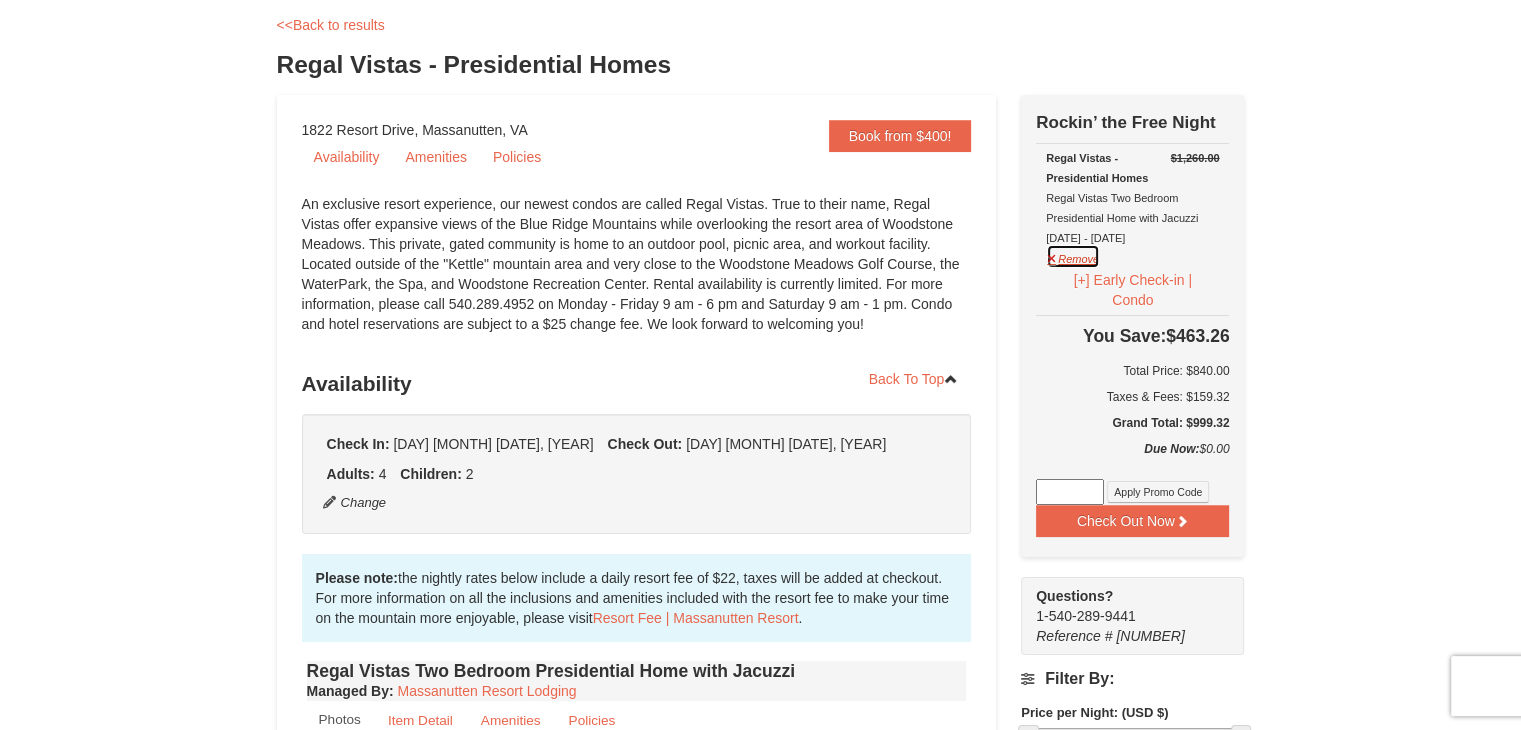 click on "Remove" at bounding box center [1073, 256] 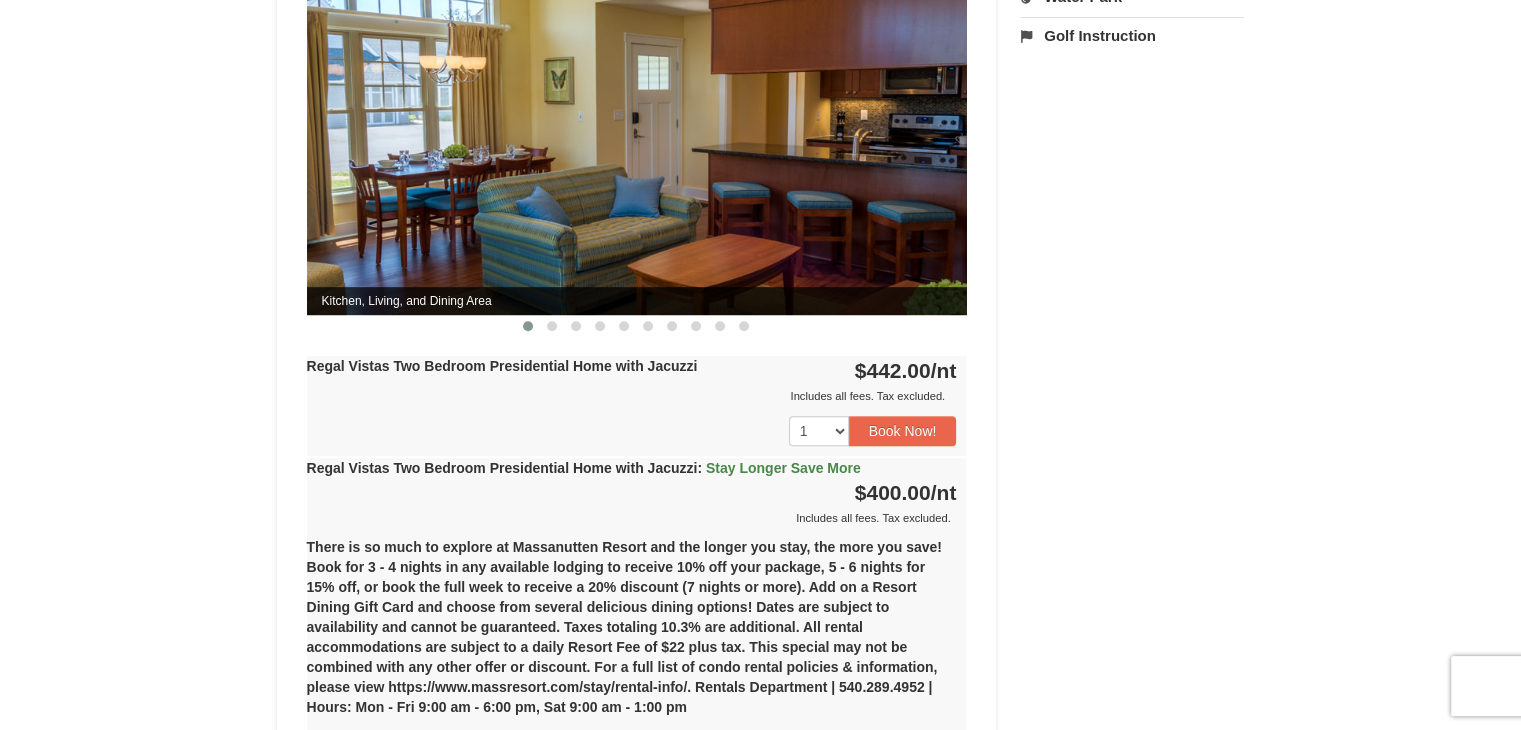 scroll, scrollTop: 1400, scrollLeft: 0, axis: vertical 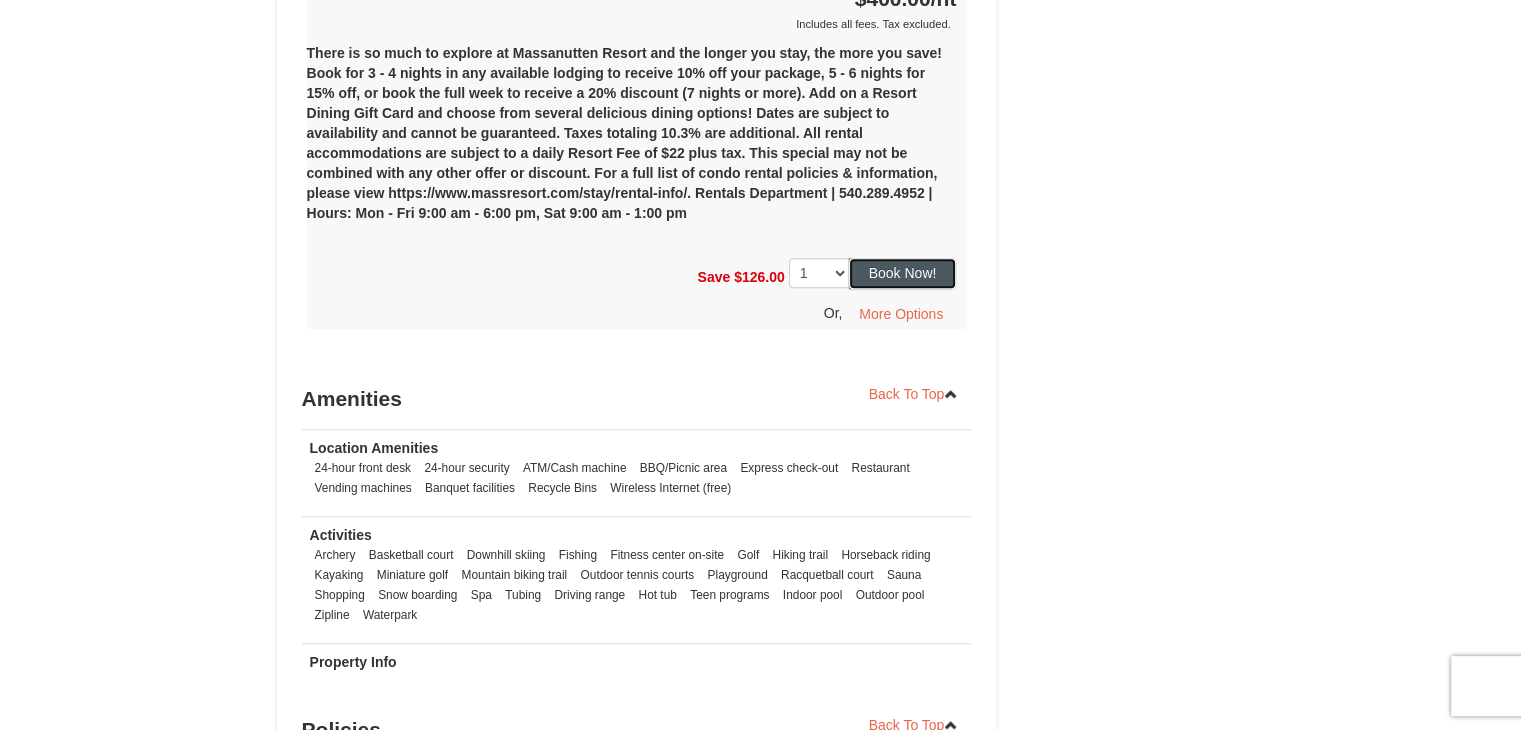 click on "Book Now!" at bounding box center (903, 273) 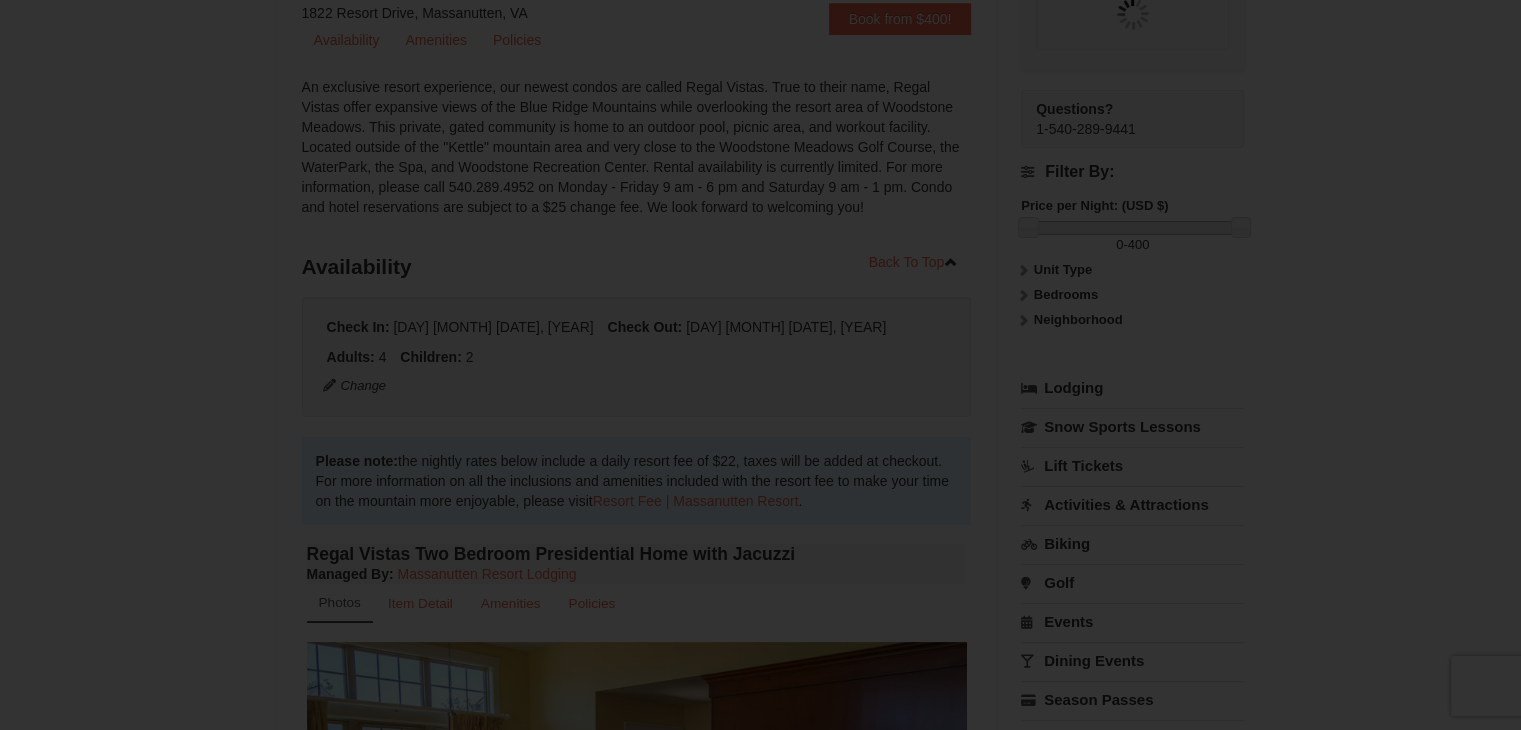 scroll, scrollTop: 195, scrollLeft: 0, axis: vertical 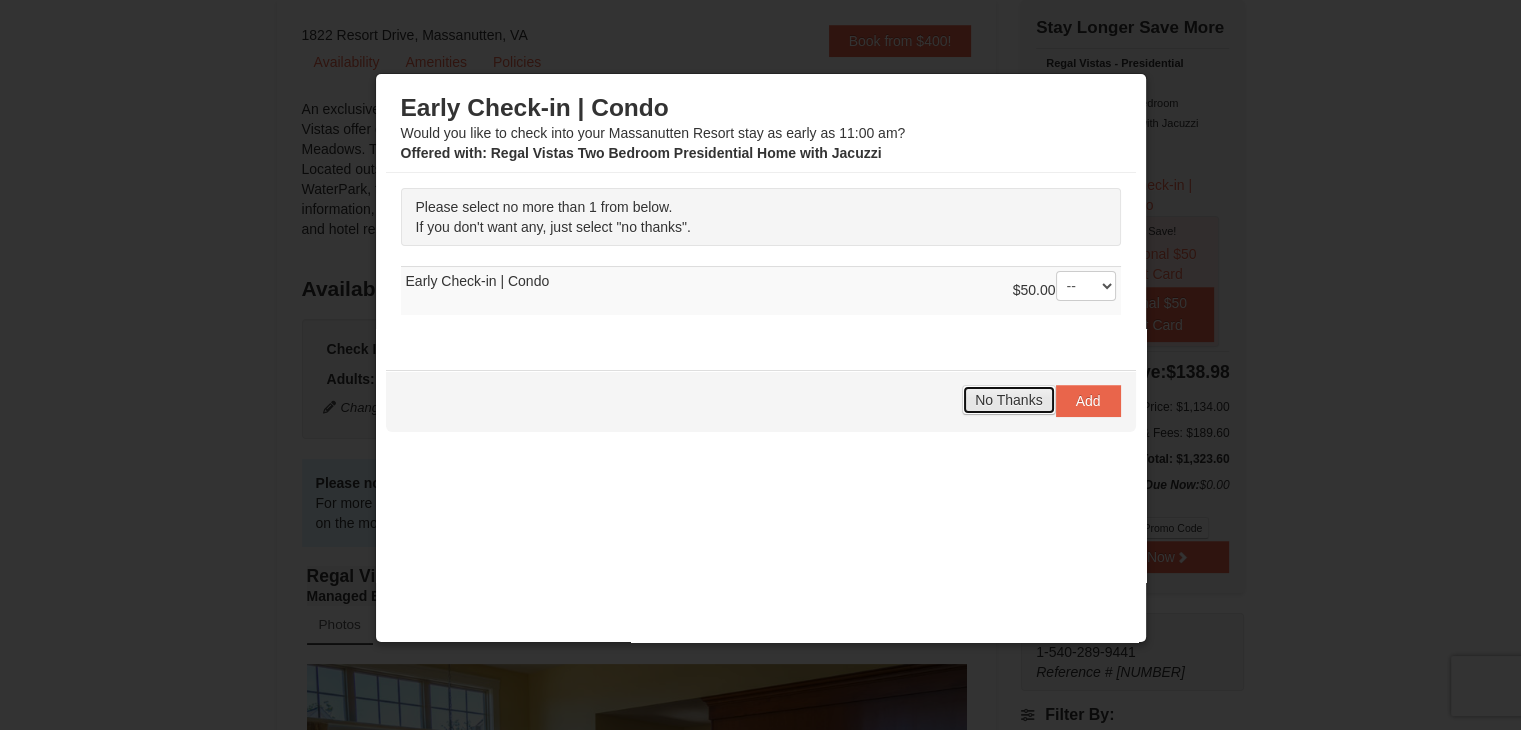 click on "No Thanks" at bounding box center [1008, 400] 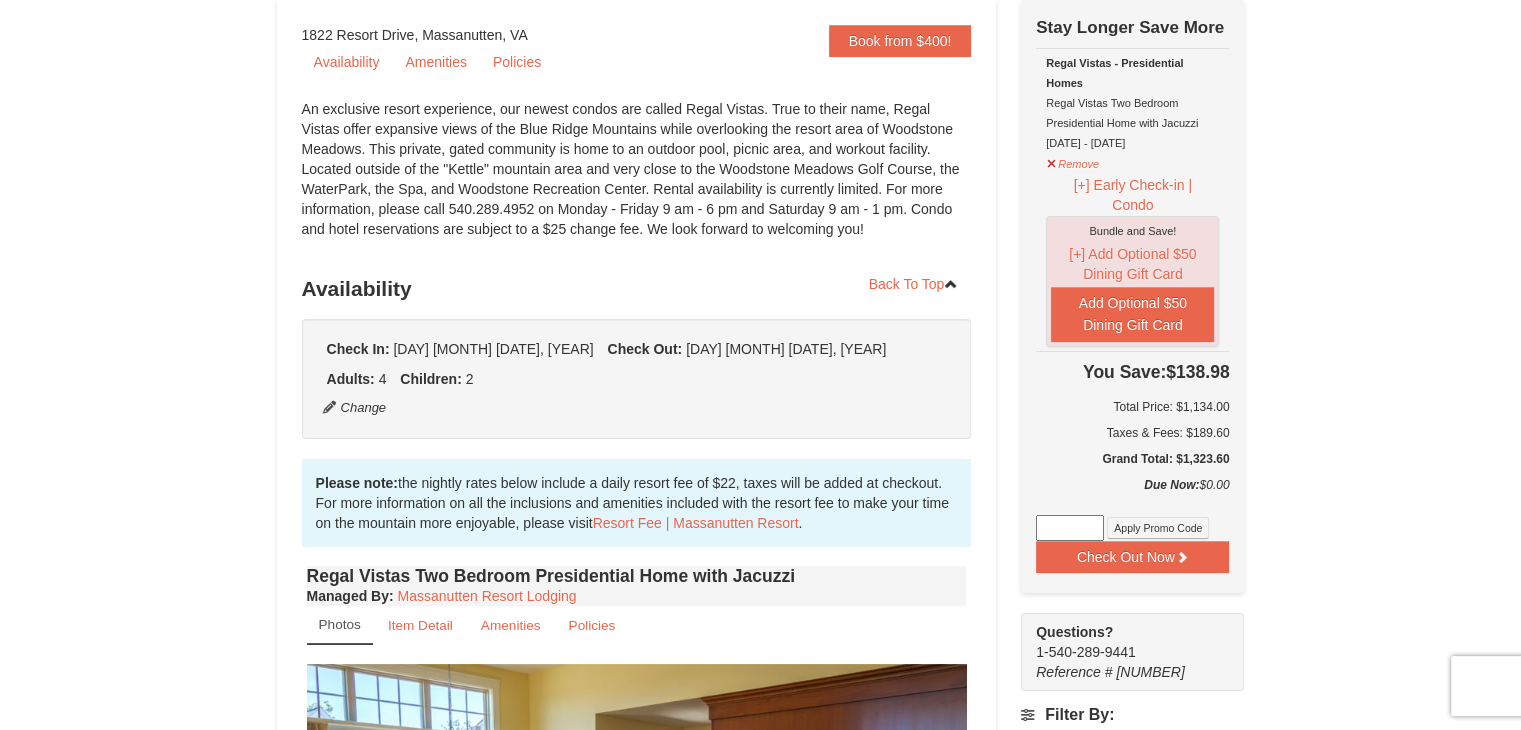 scroll, scrollTop: 0, scrollLeft: 0, axis: both 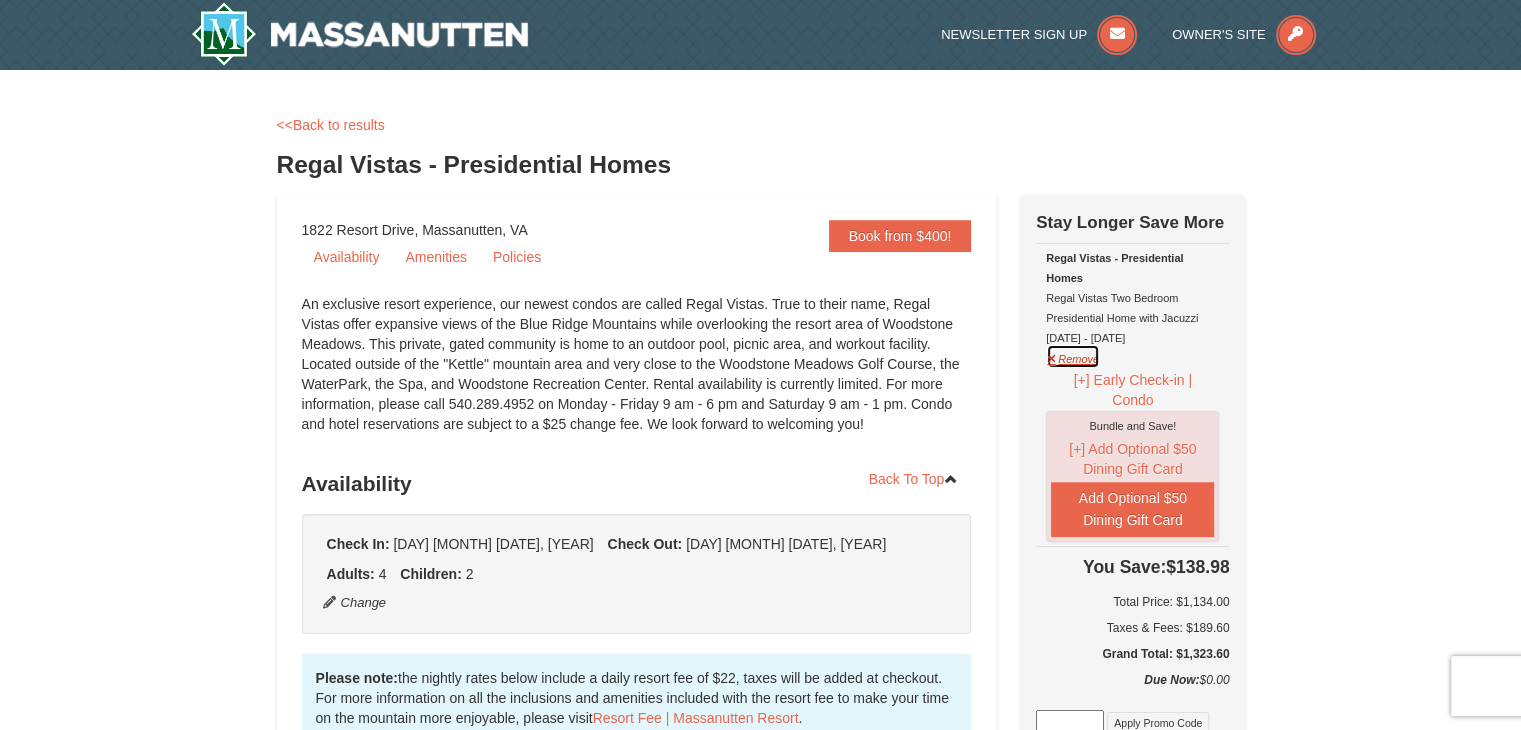 click on "Remove" at bounding box center [1073, 356] 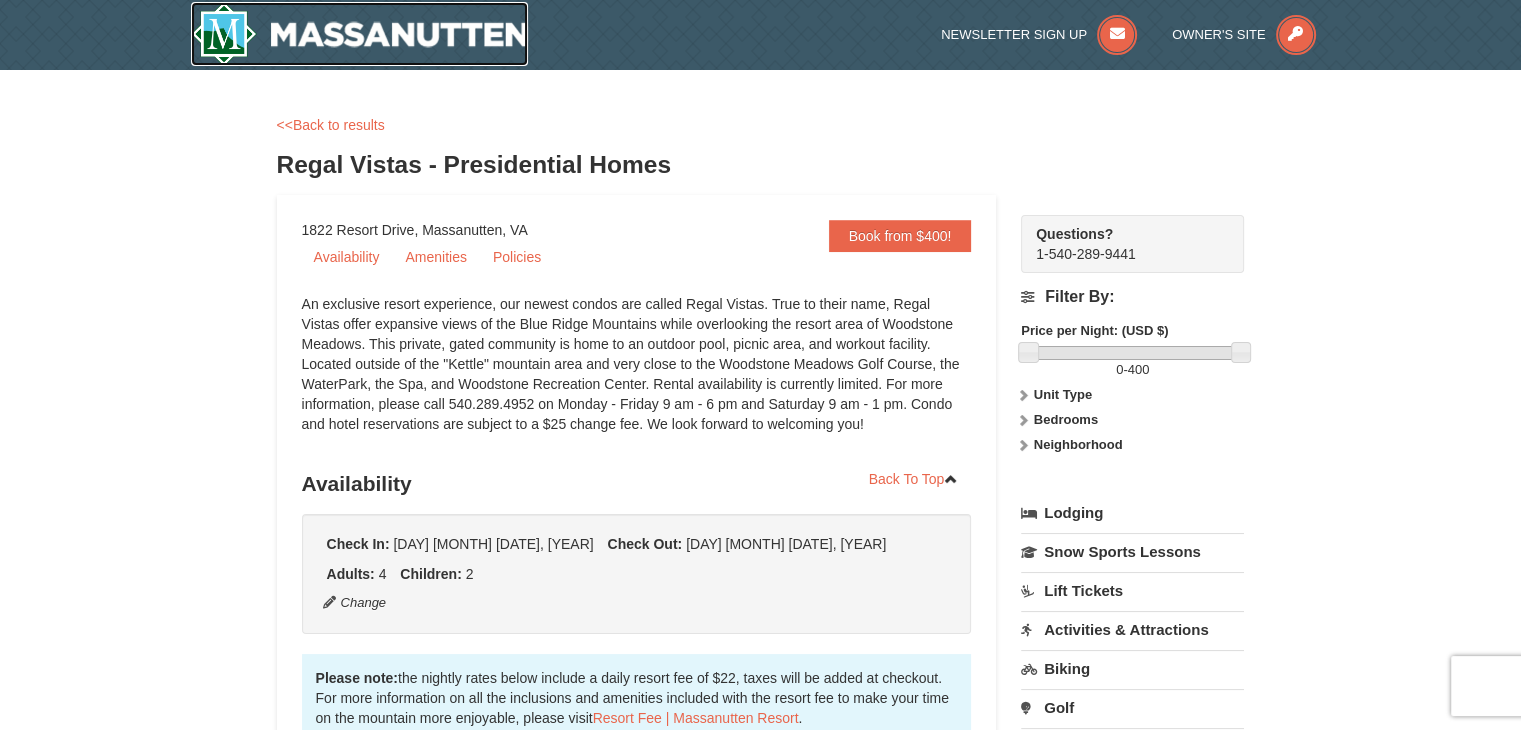 click at bounding box center (360, 34) 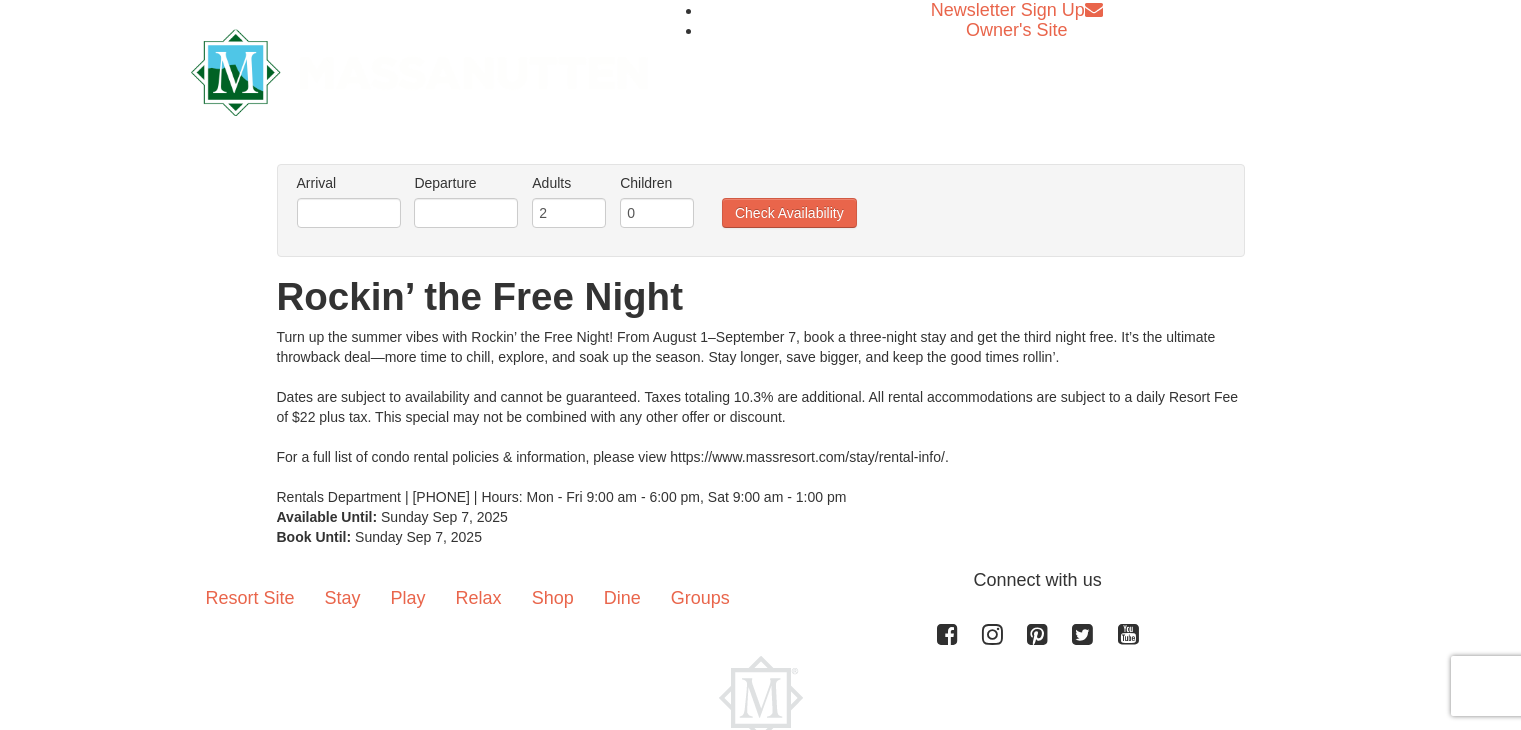 scroll, scrollTop: 0, scrollLeft: 0, axis: both 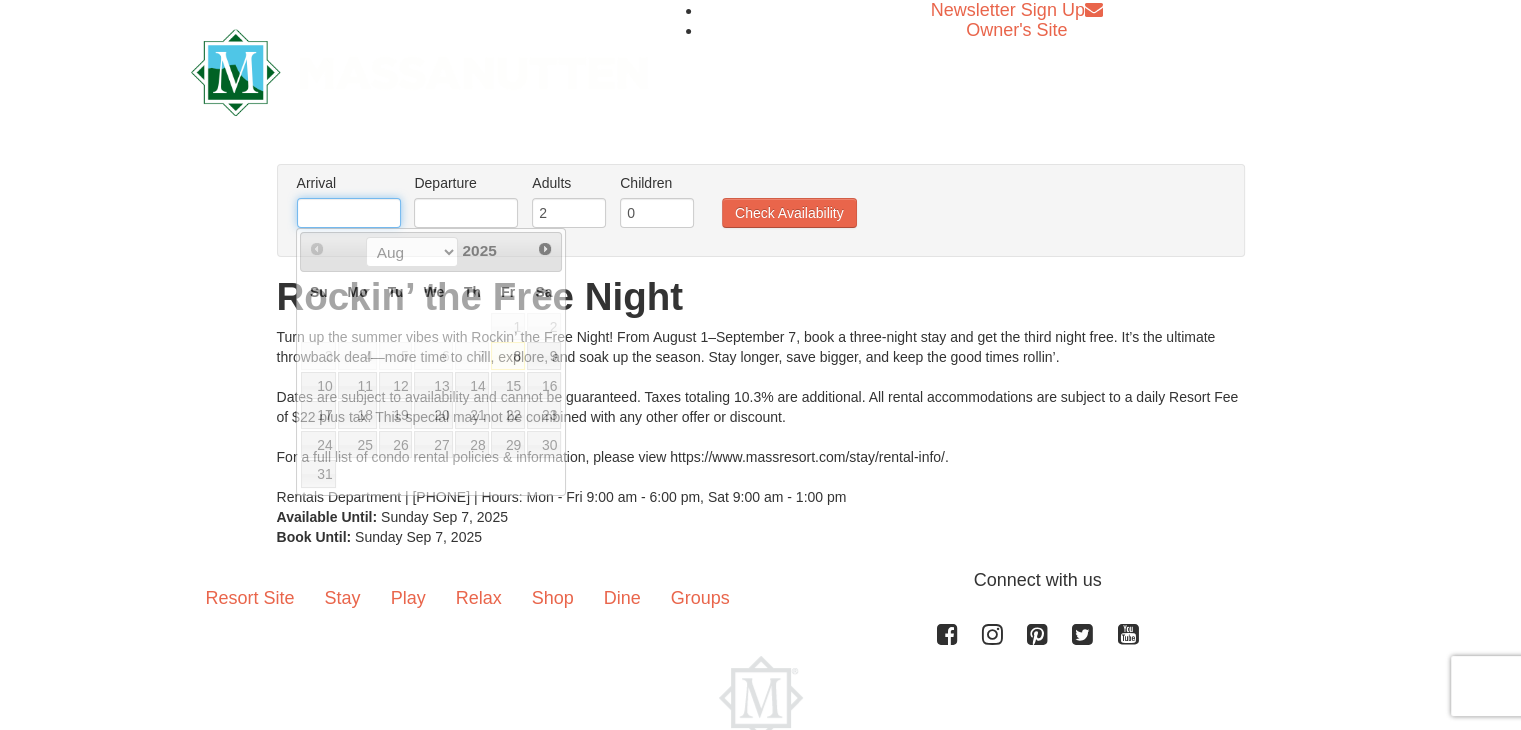 click at bounding box center [349, 213] 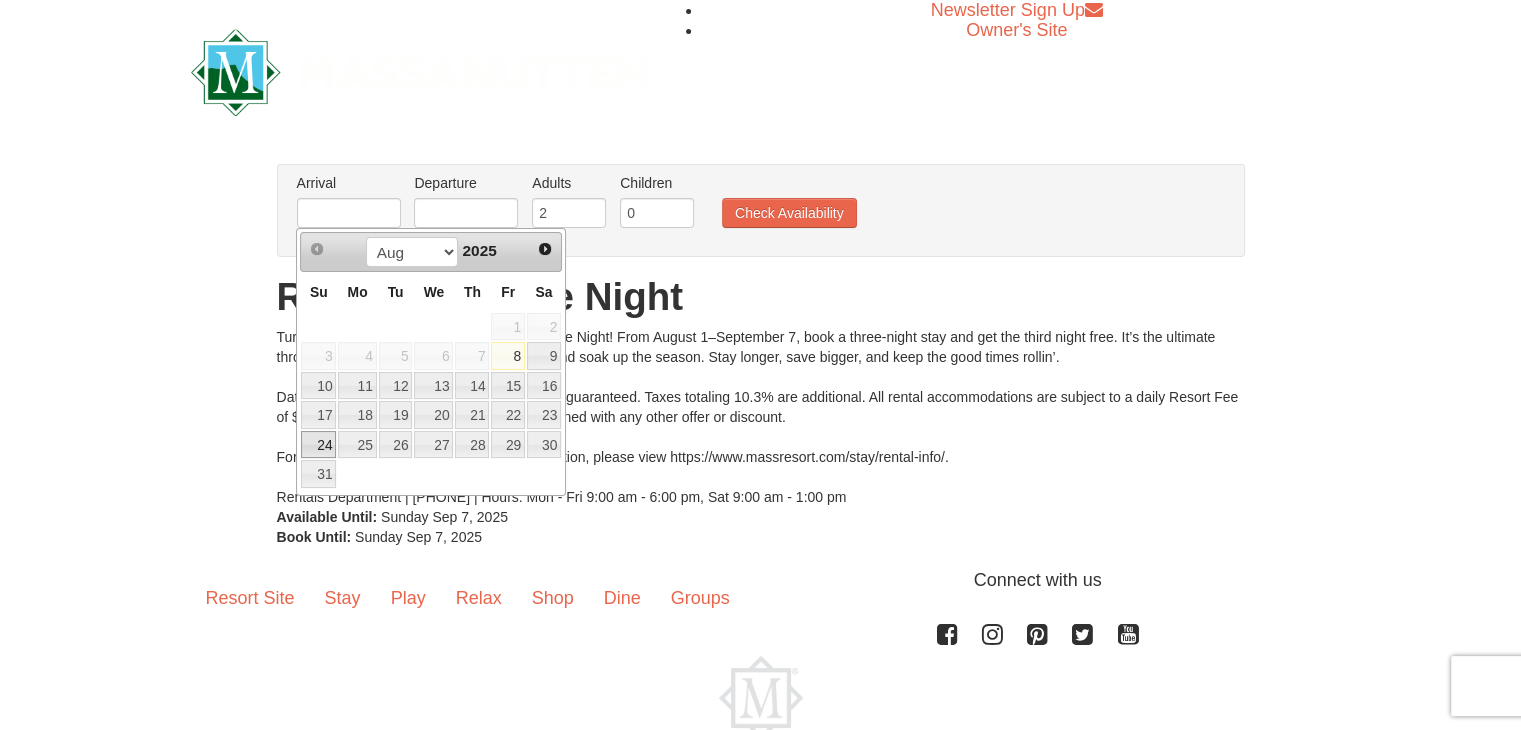 click on "24" at bounding box center (318, 445) 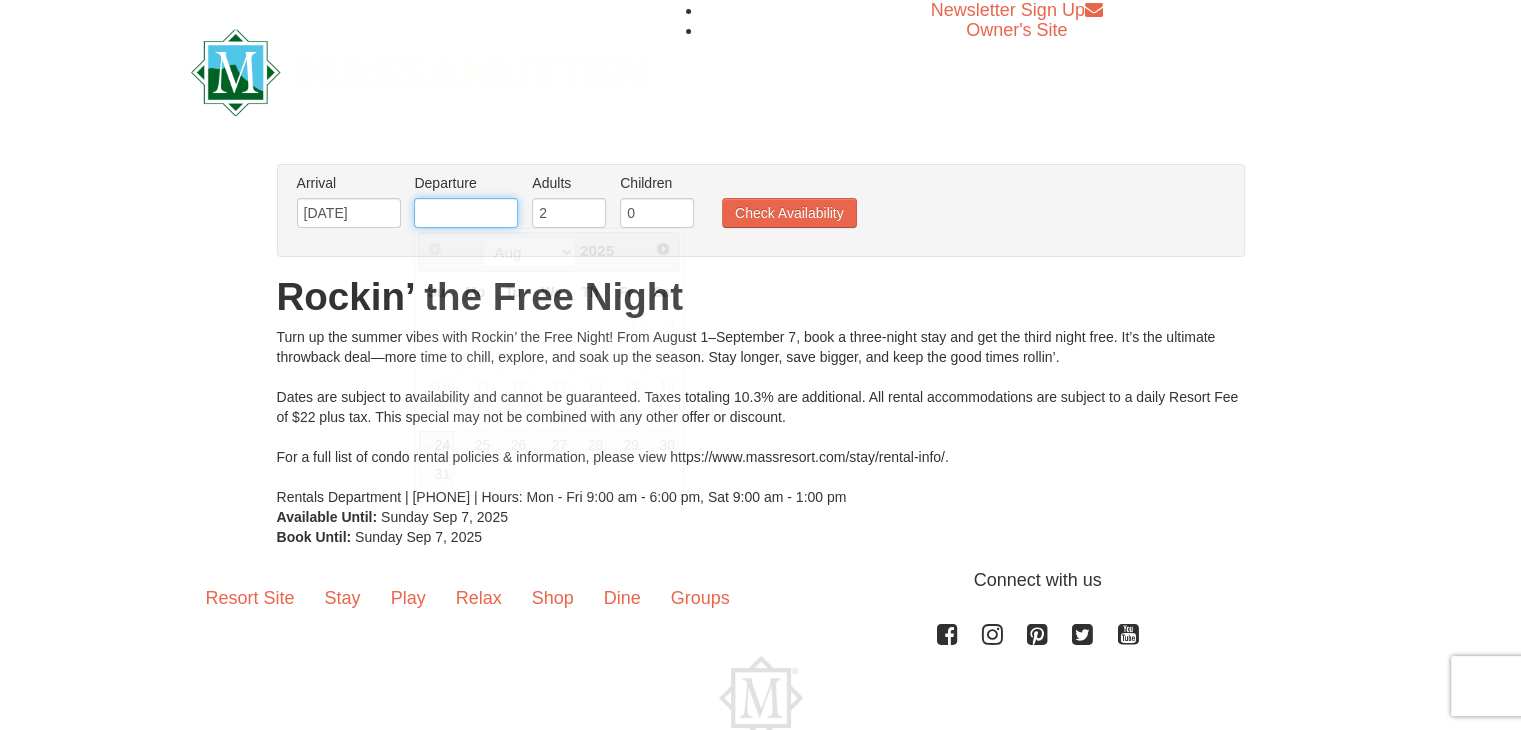 click at bounding box center [466, 213] 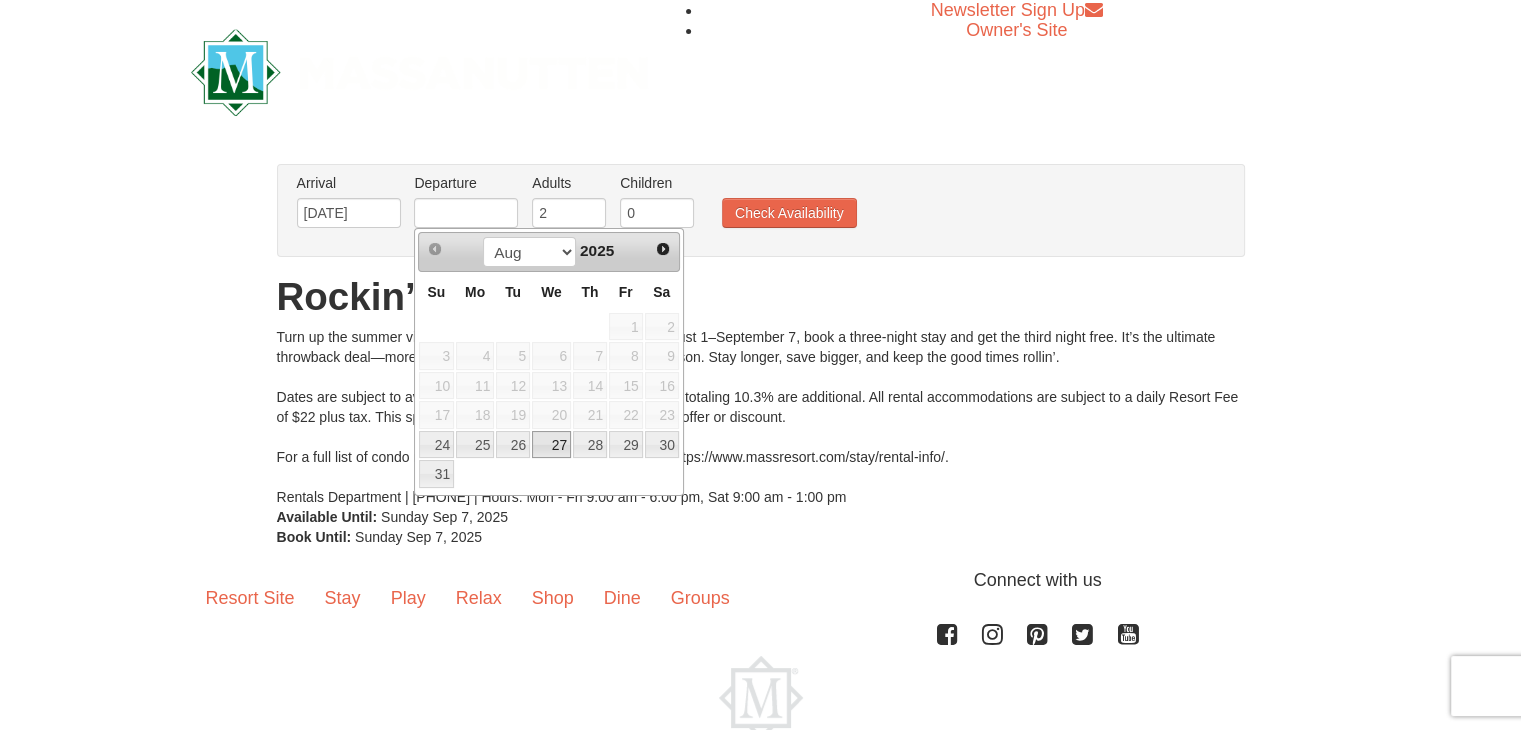 click on "27" at bounding box center (551, 445) 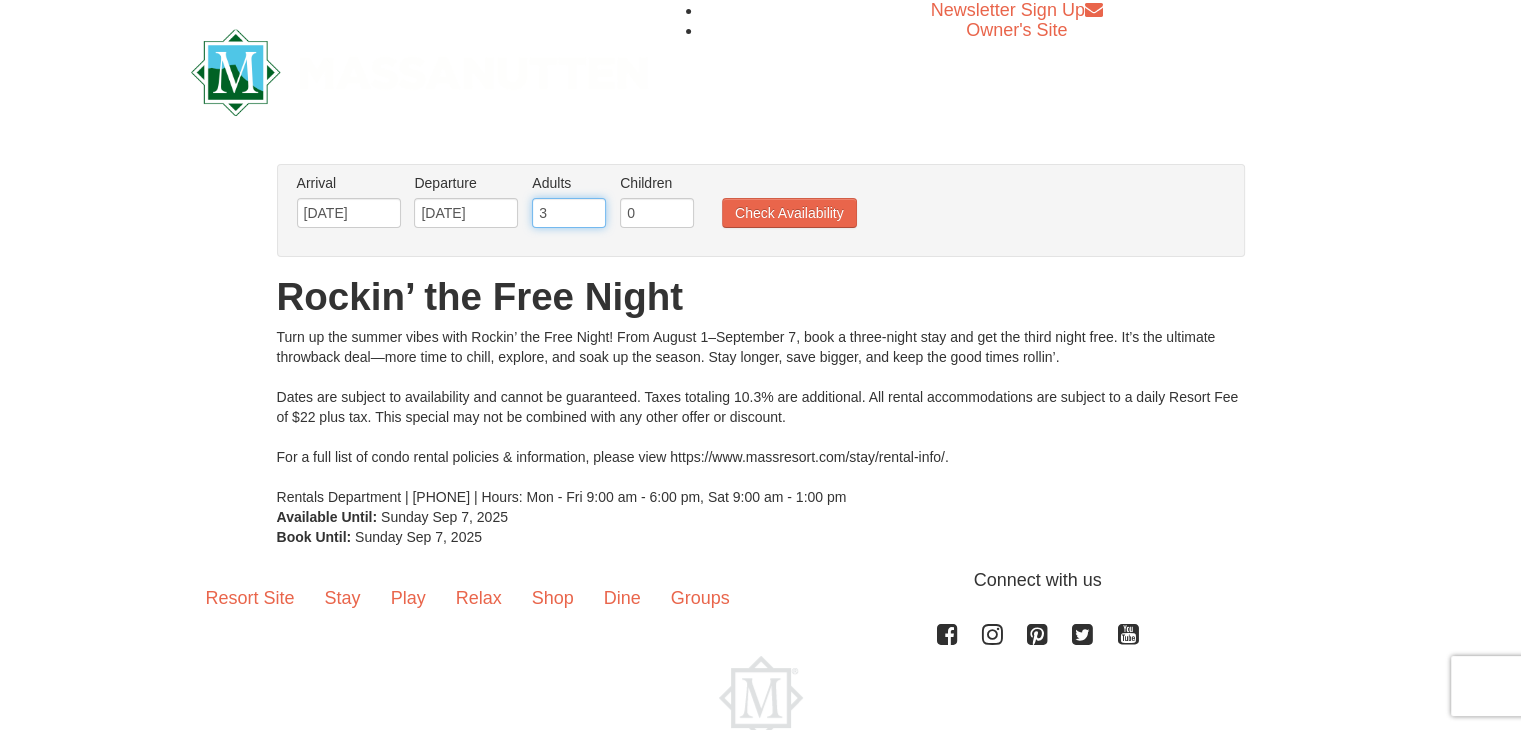 click on "3" at bounding box center [569, 213] 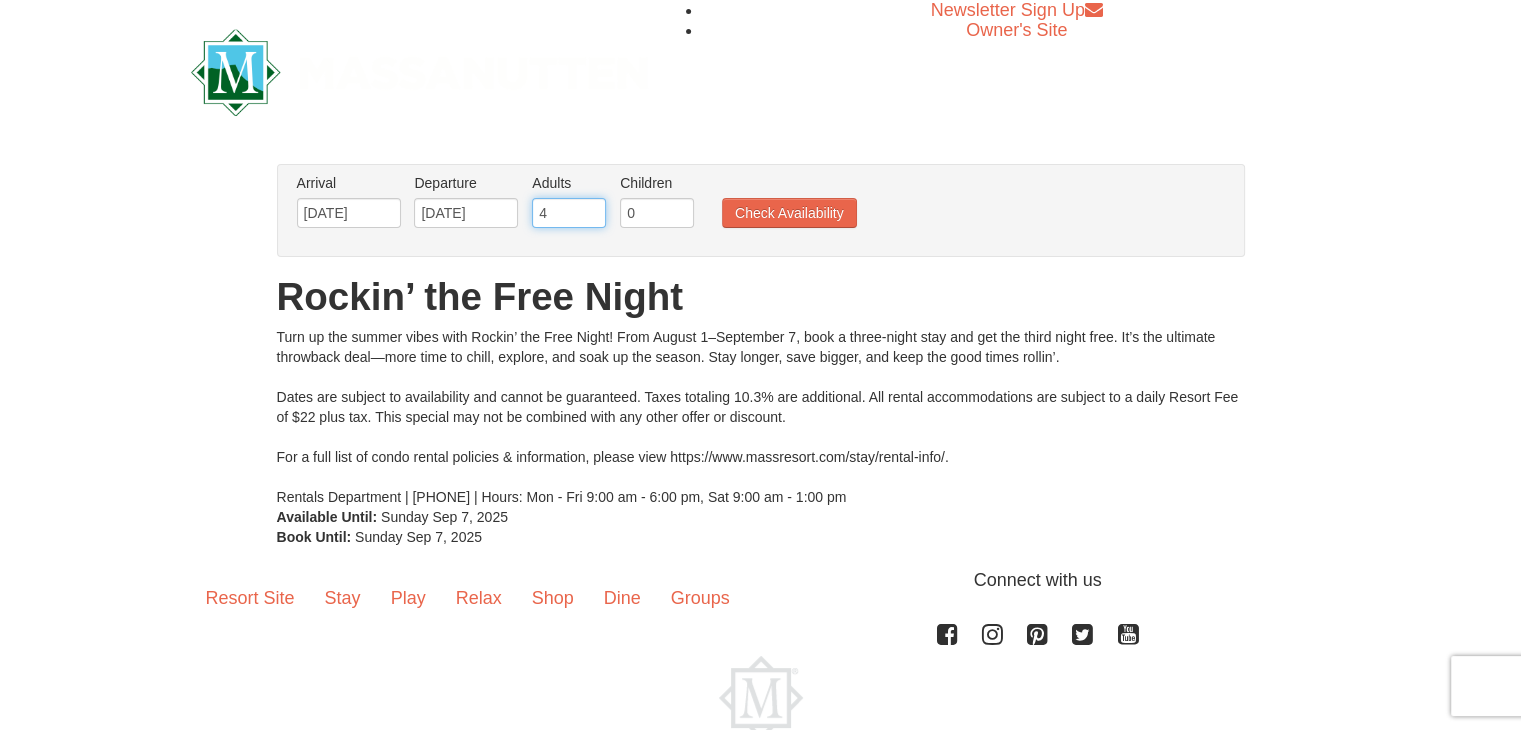 type on "4" 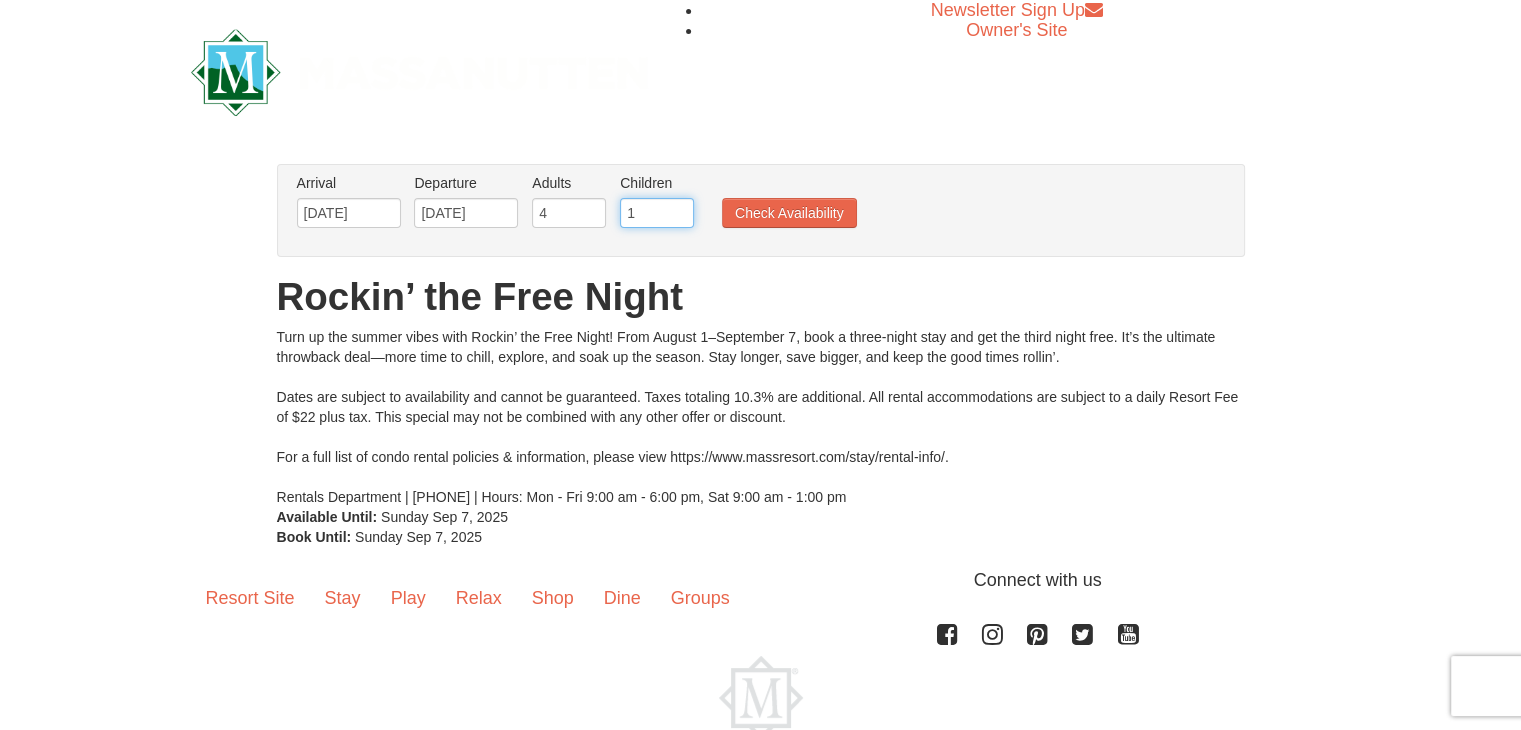 click on "1" at bounding box center [657, 213] 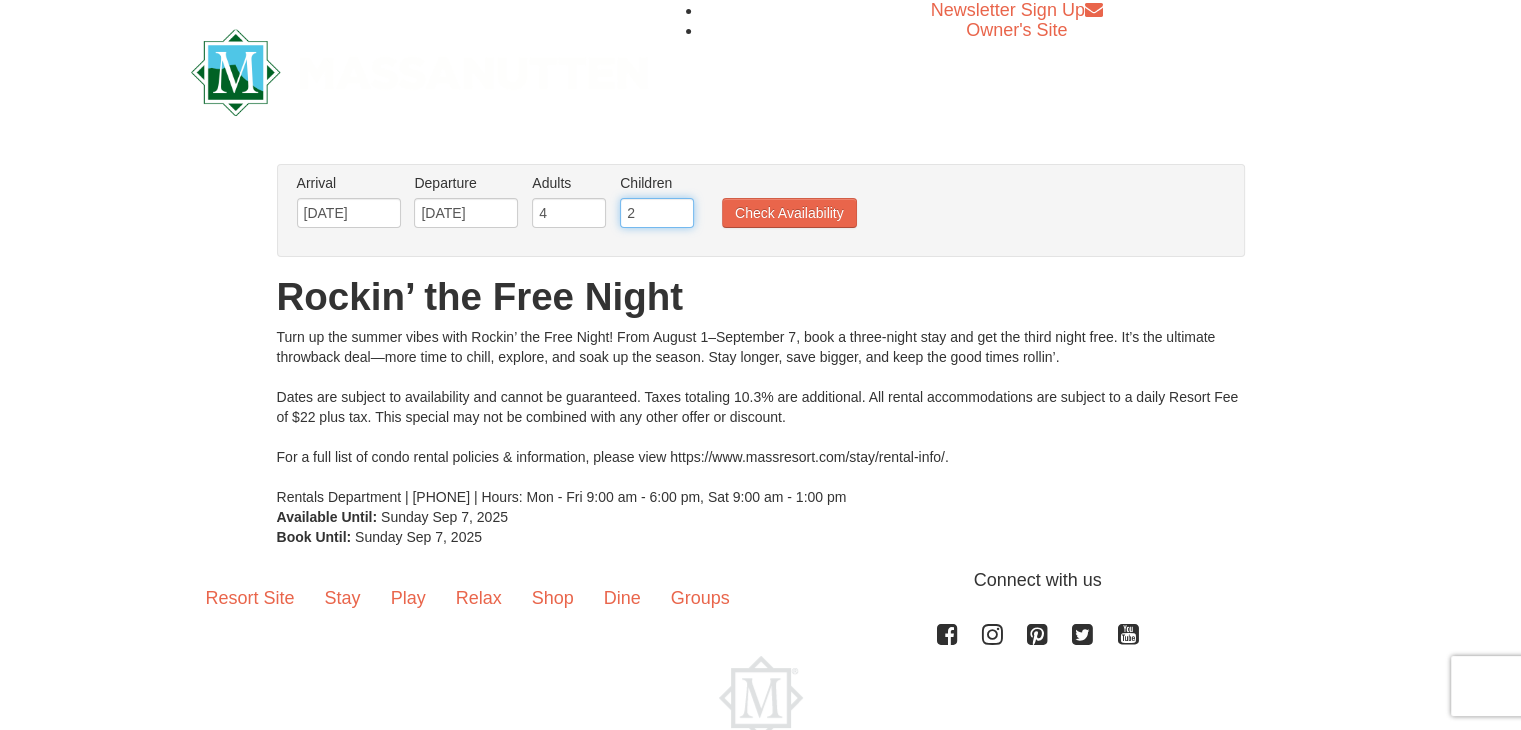 type on "2" 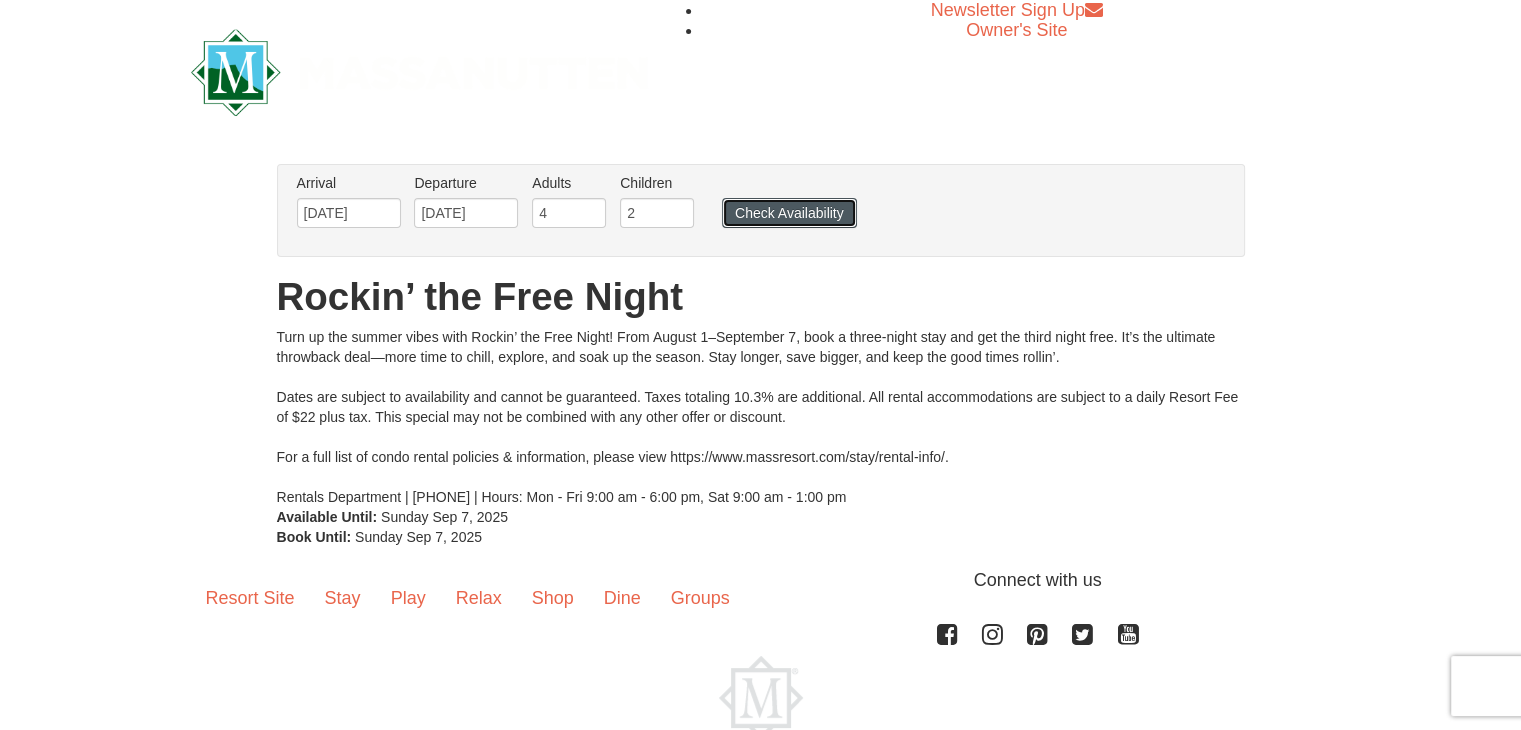 click on "Check Availability" at bounding box center (789, 213) 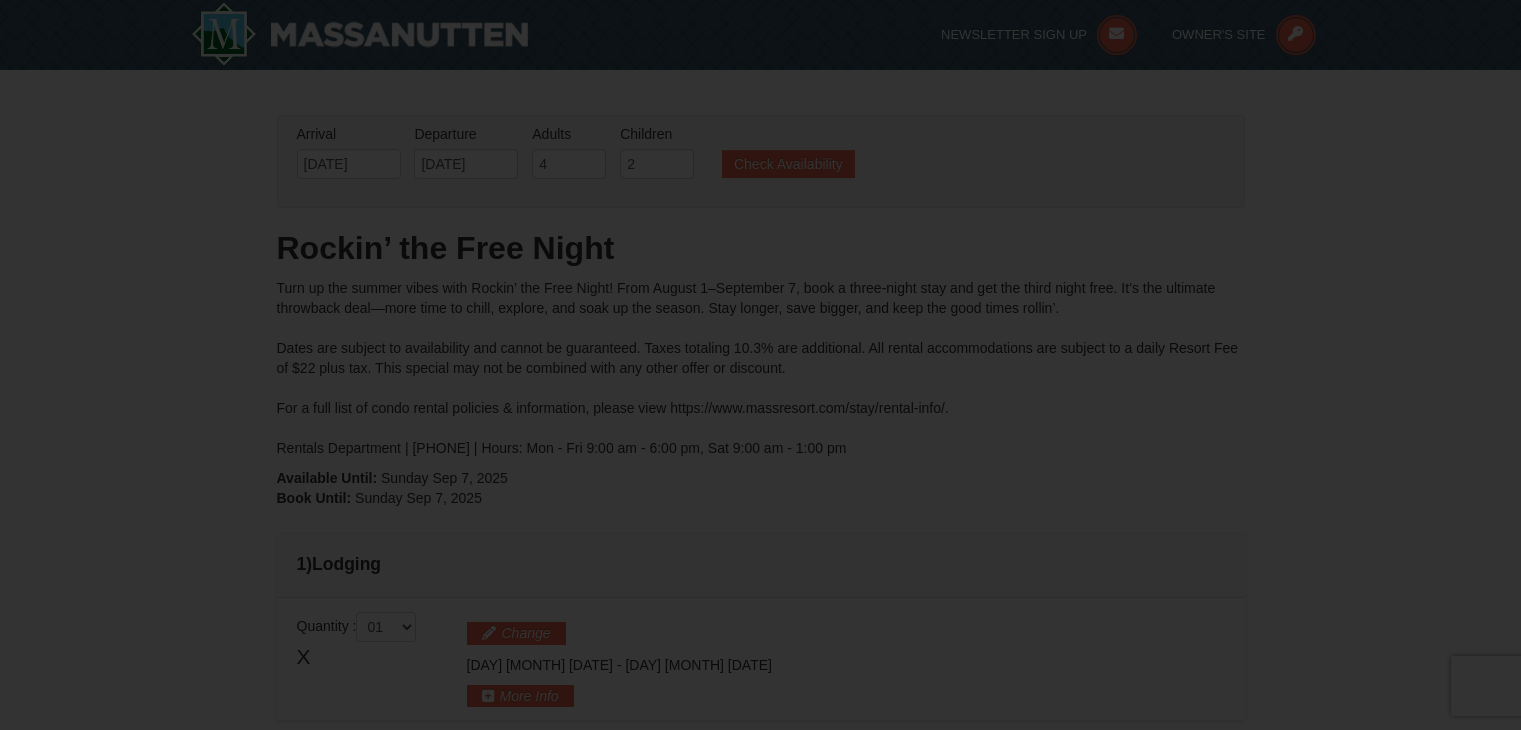 scroll, scrollTop: 336, scrollLeft: 0, axis: vertical 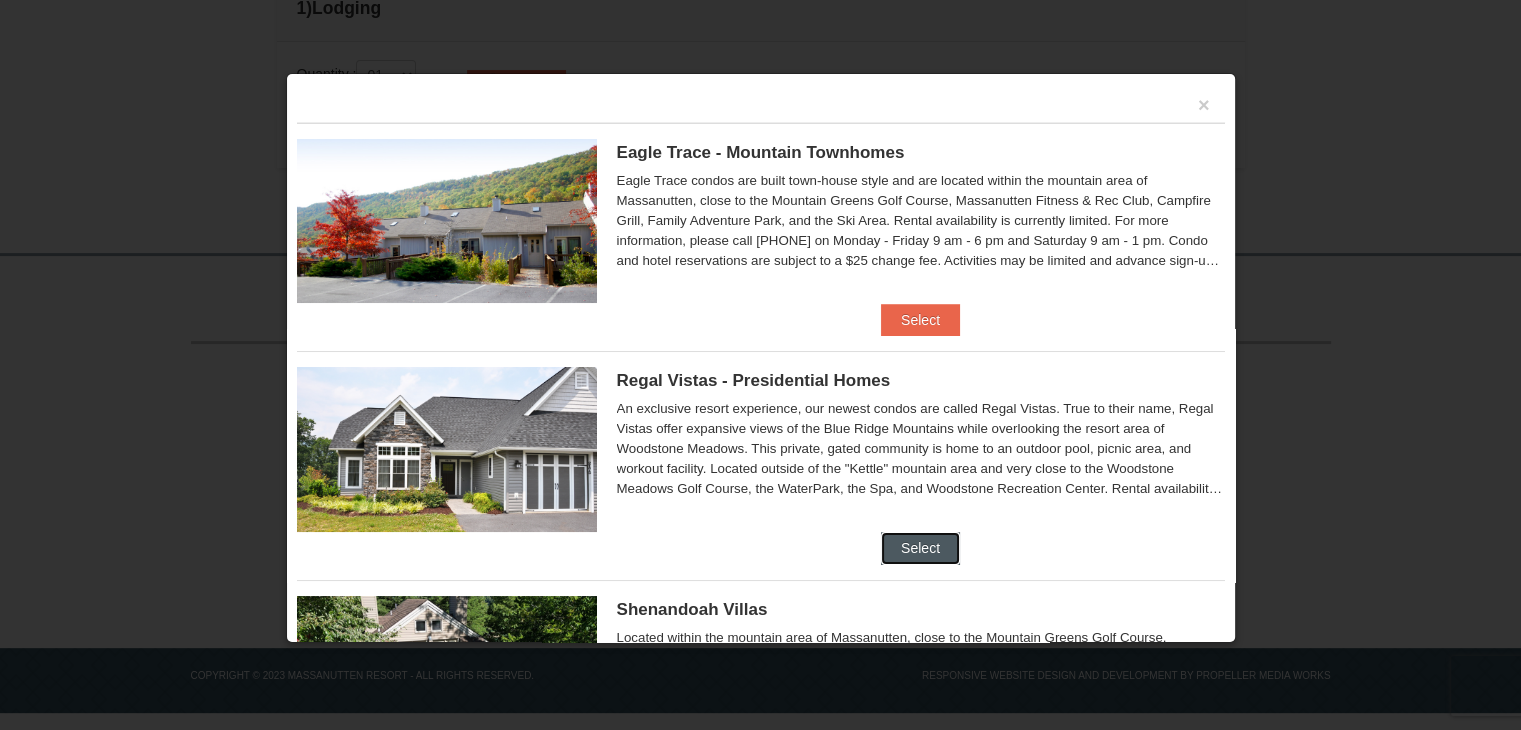 click on "Select" at bounding box center (920, 548) 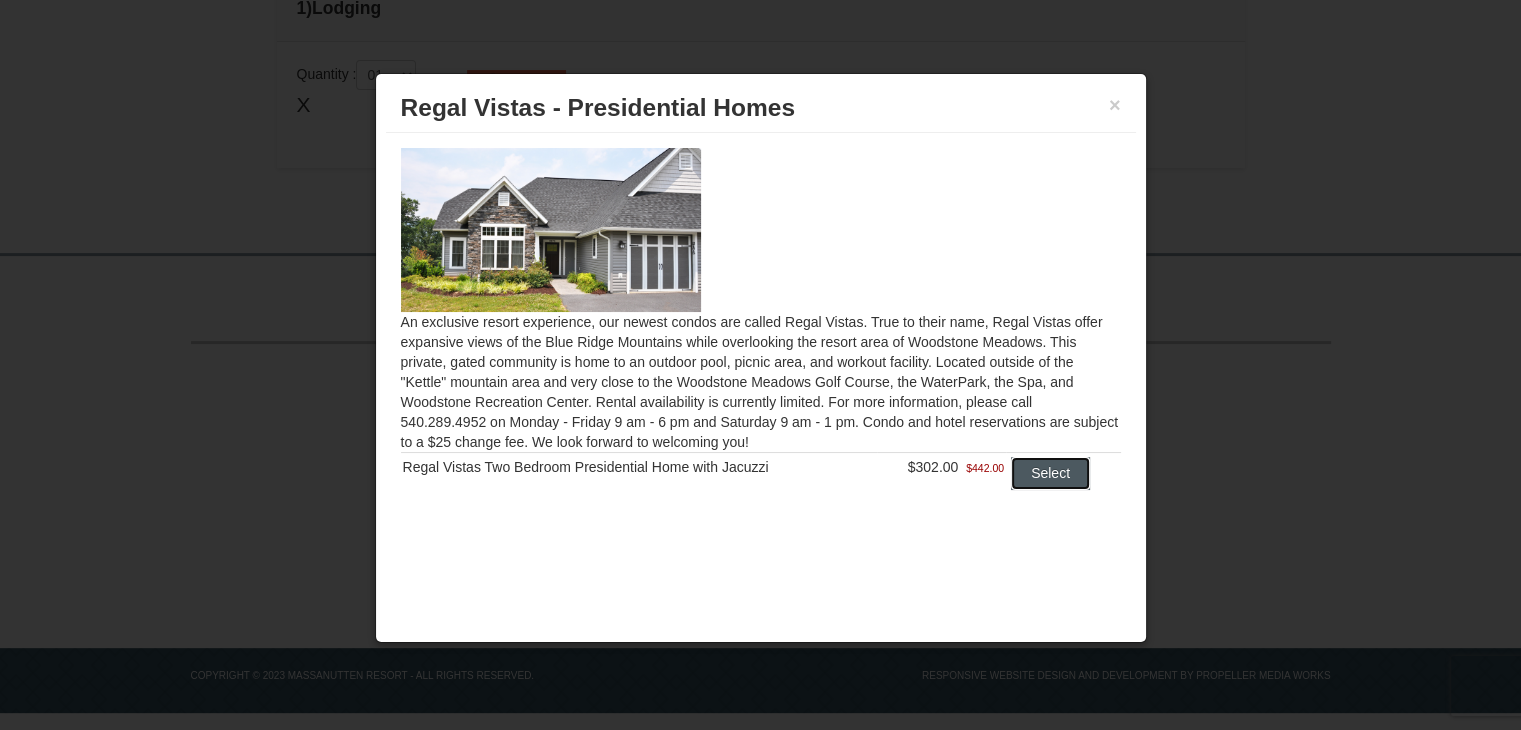 click on "Select" at bounding box center [1050, 473] 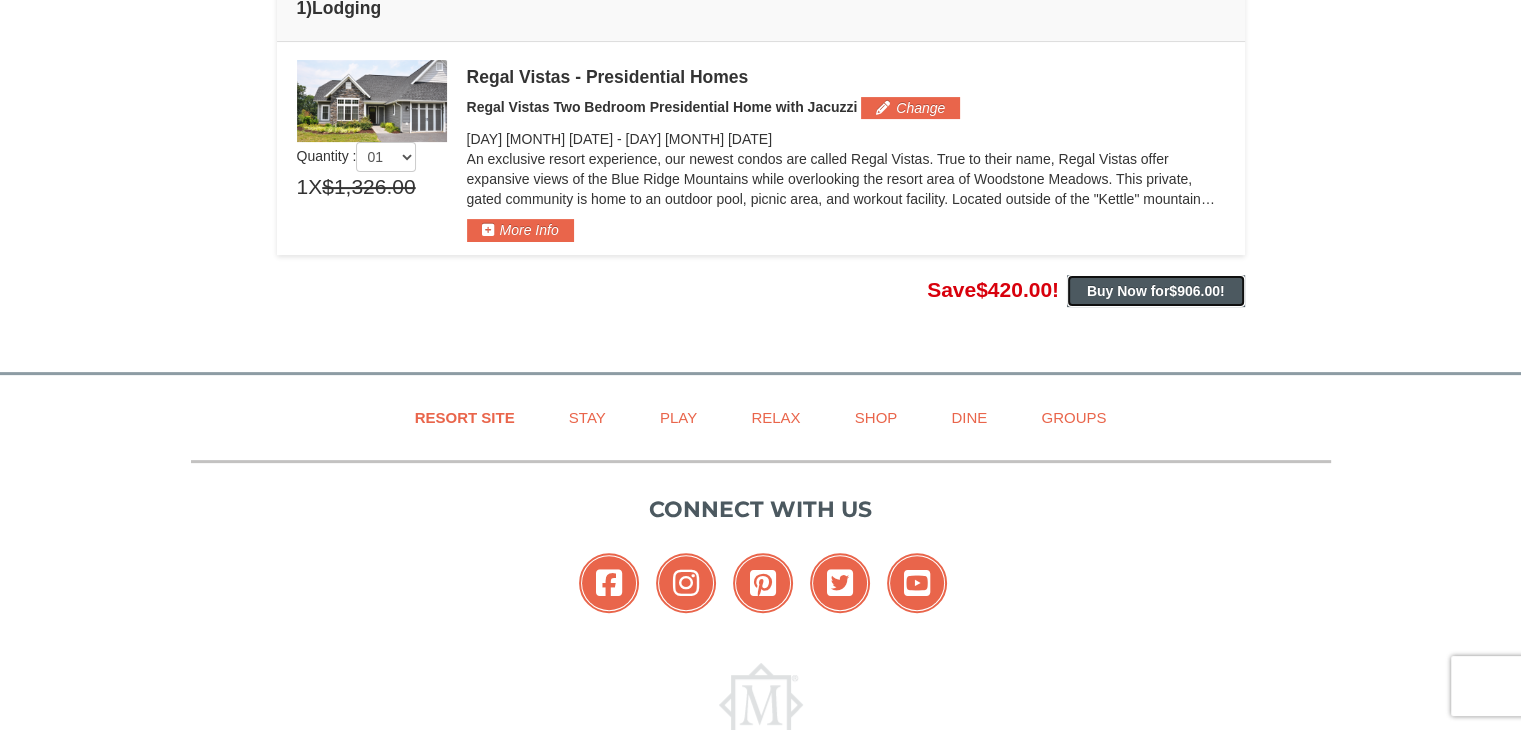 click on "Buy Now for
$906.00 !" at bounding box center (1156, 291) 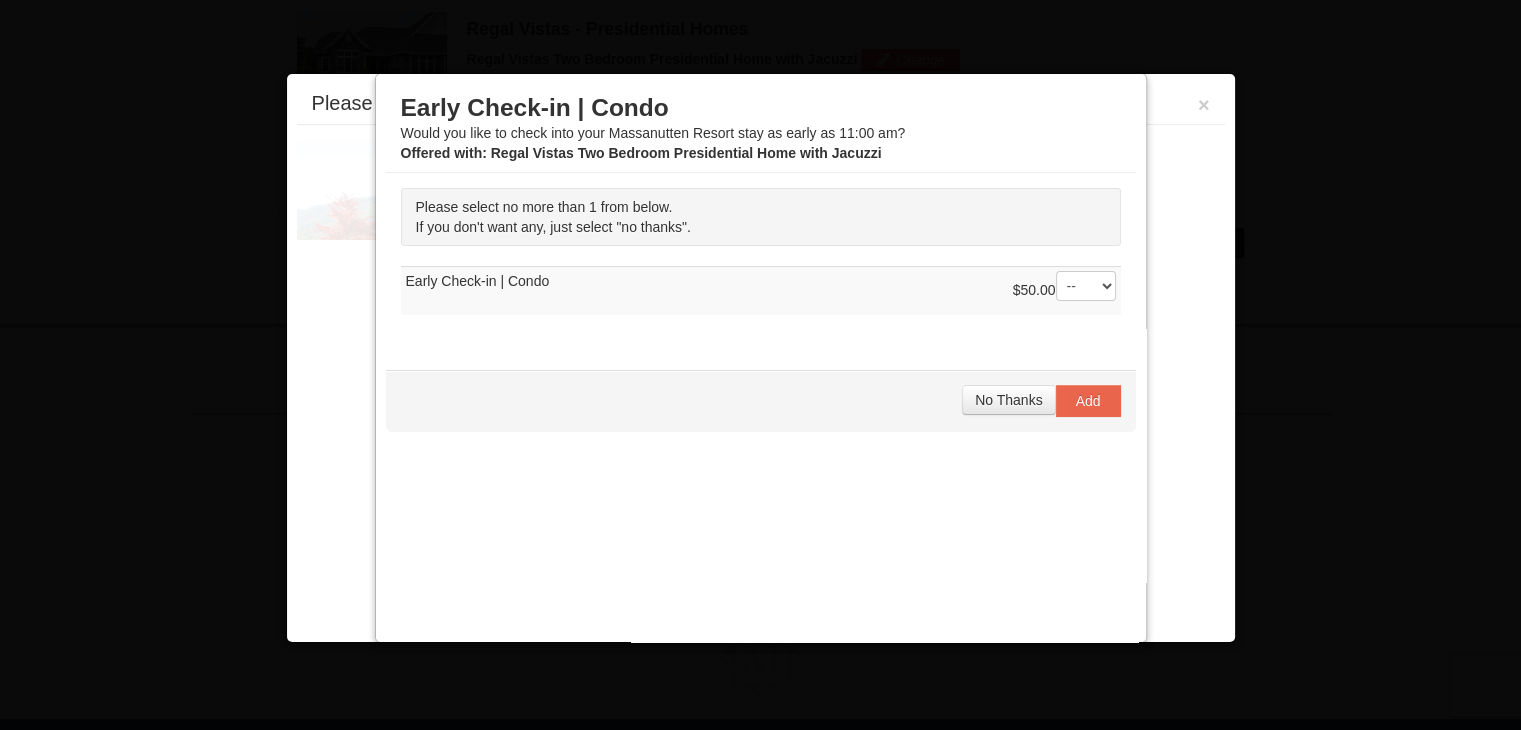 scroll, scrollTop: 615, scrollLeft: 0, axis: vertical 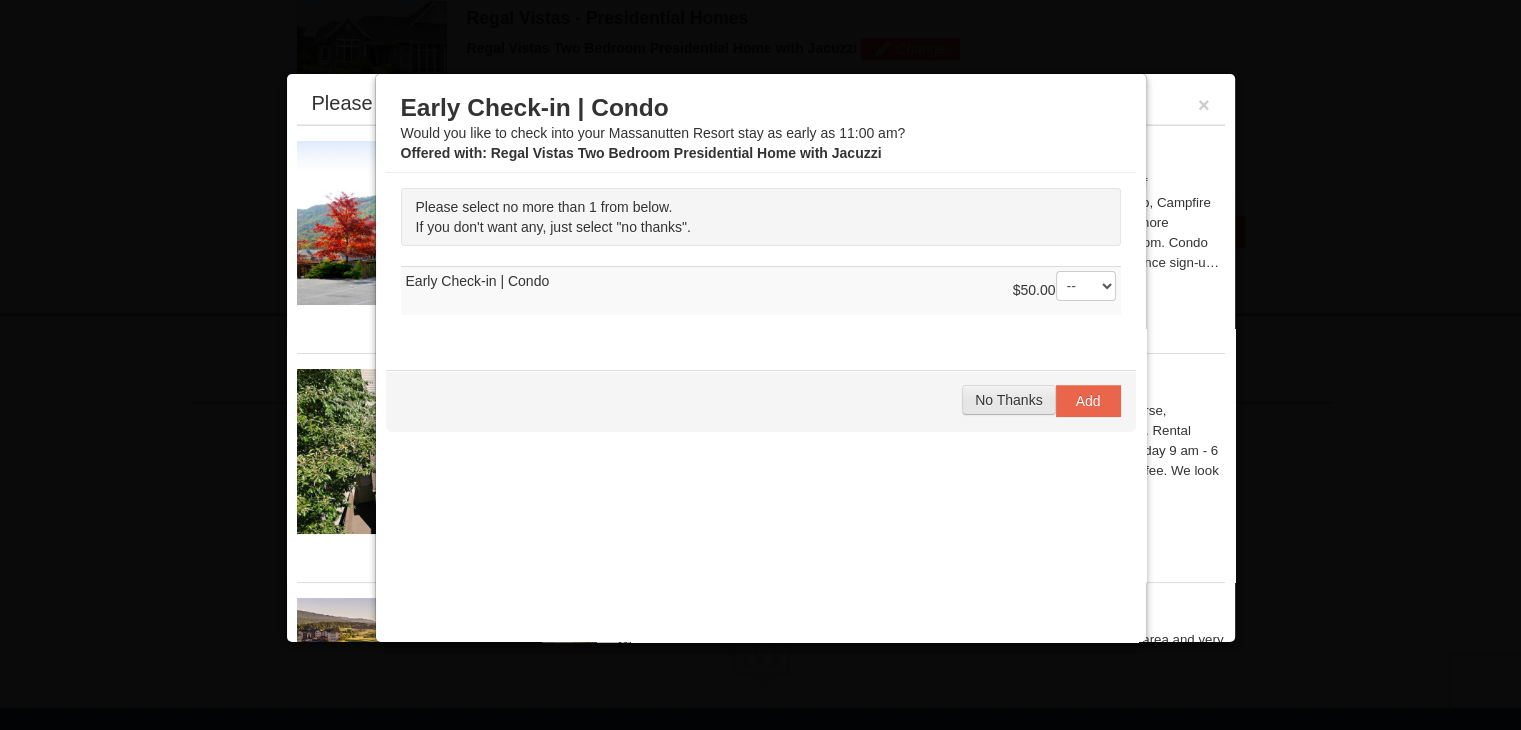 click on "No Thanks" at bounding box center [1008, 400] 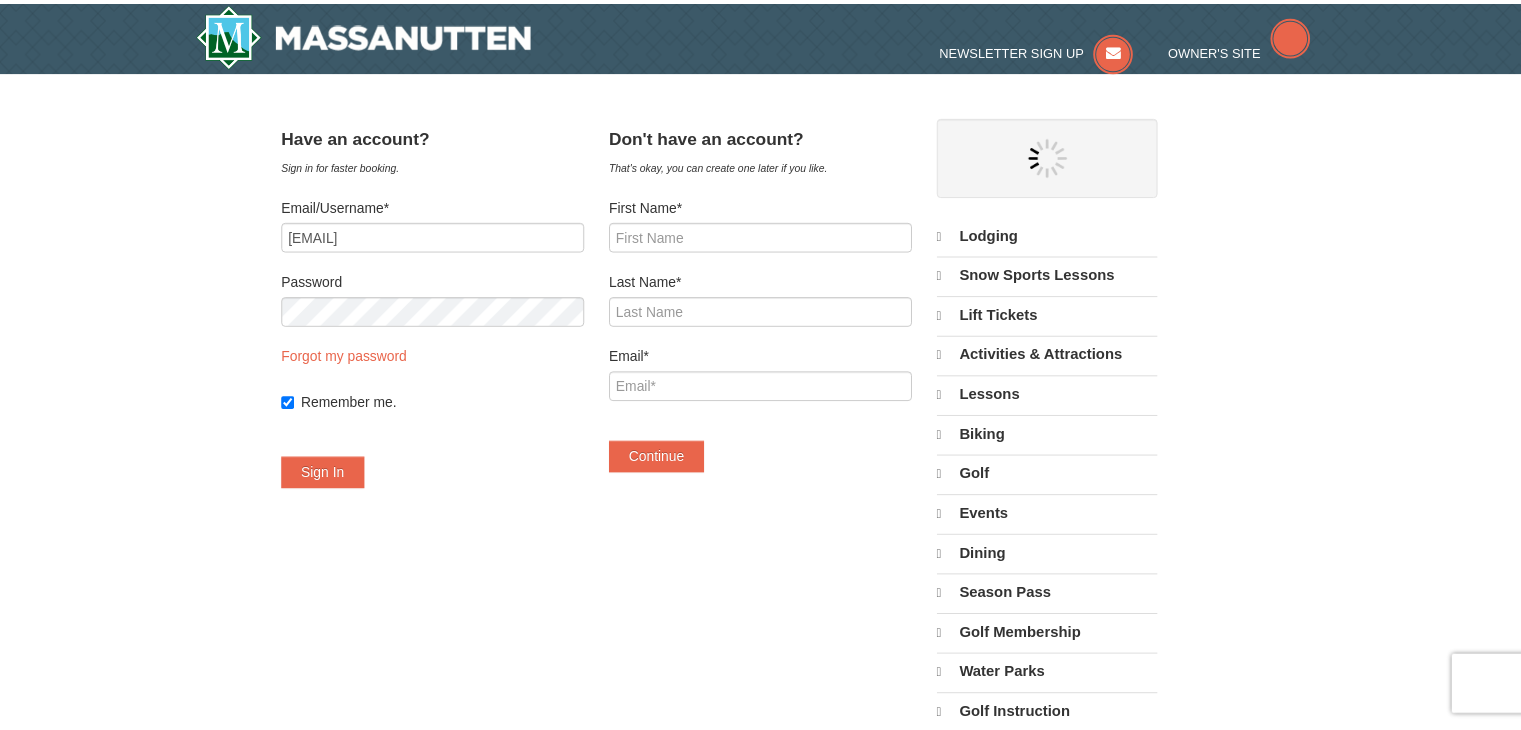 scroll, scrollTop: 0, scrollLeft: 0, axis: both 